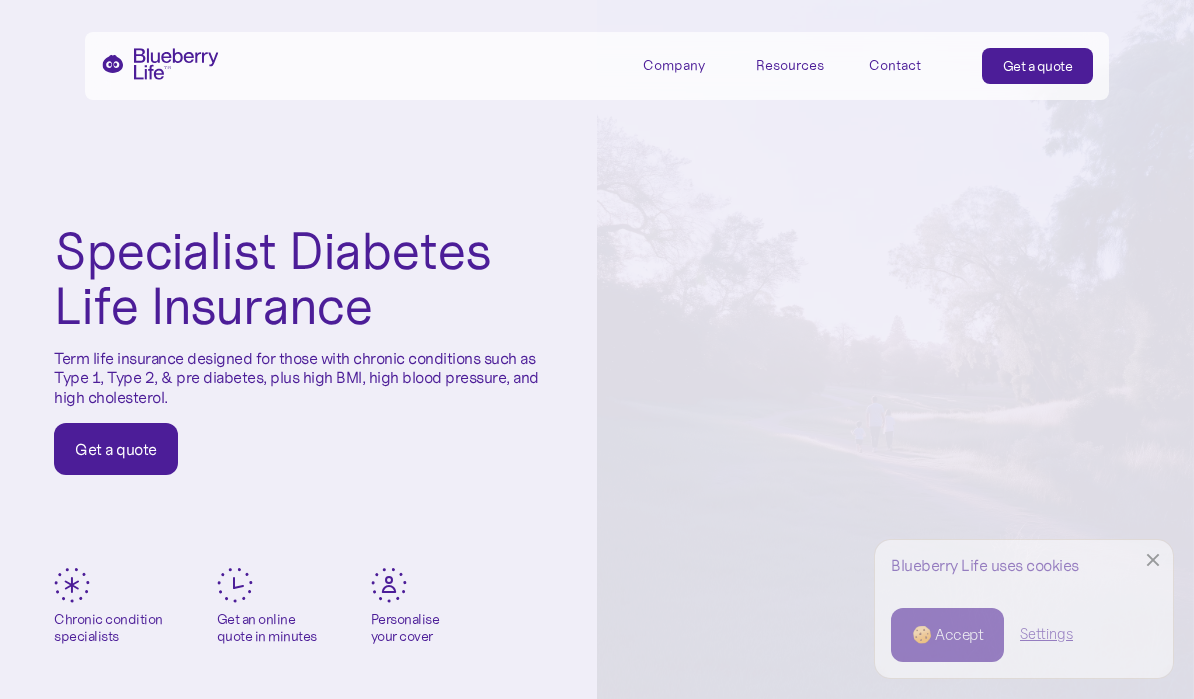 scroll, scrollTop: 0, scrollLeft: 0, axis: both 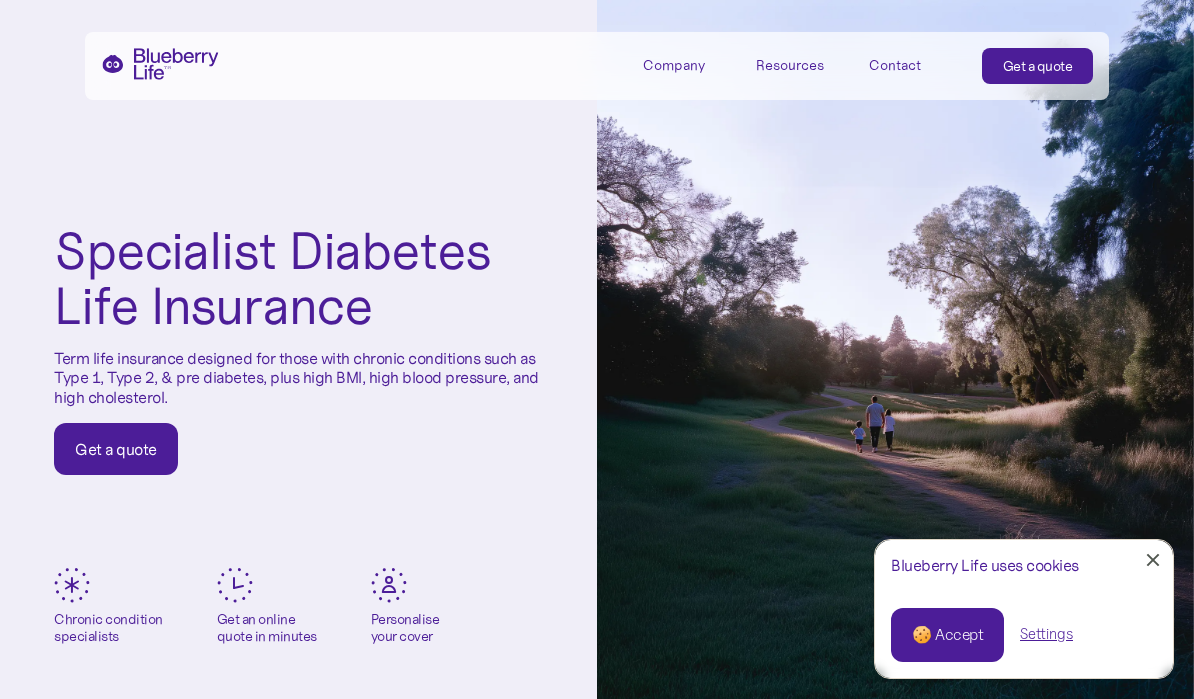 click on "Settings" at bounding box center (1046, 634) 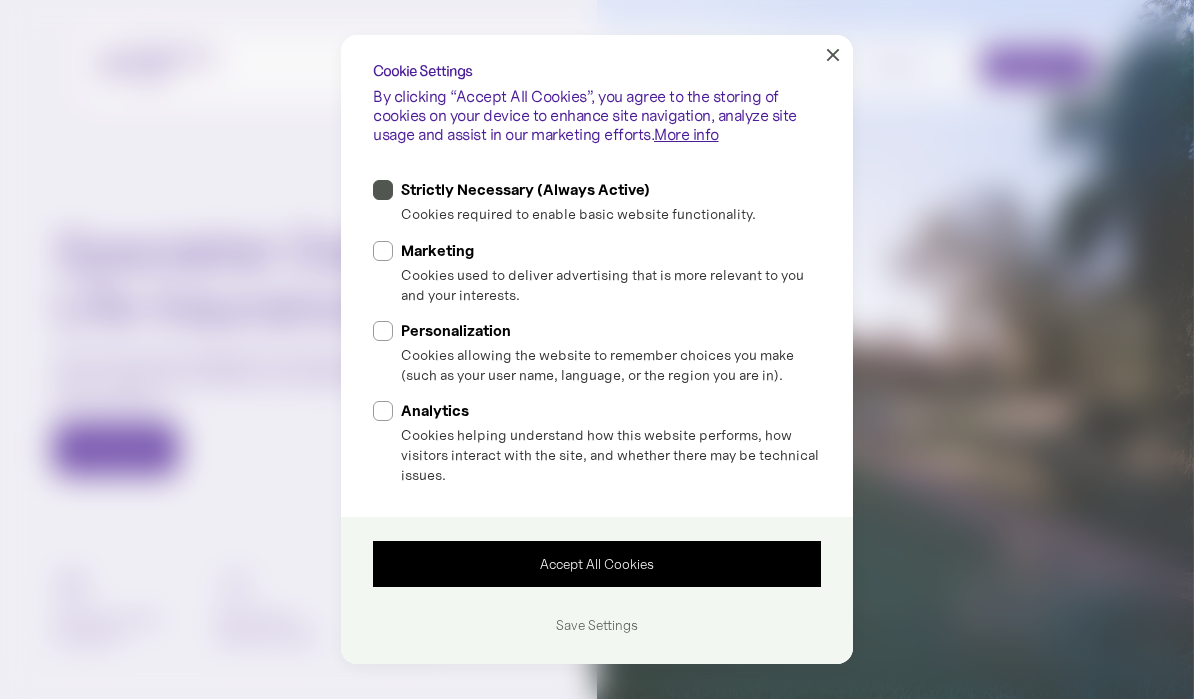 click on "Accept All Cookies" at bounding box center [597, 563] 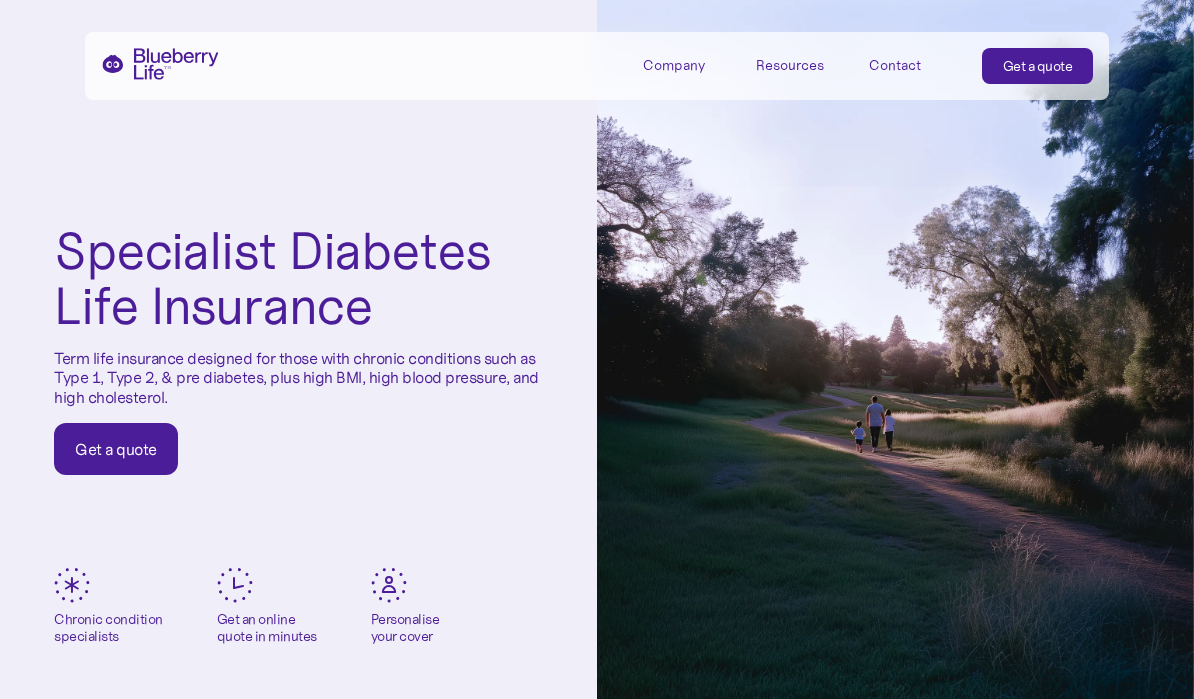 click on "Get a quote" at bounding box center [116, 449] 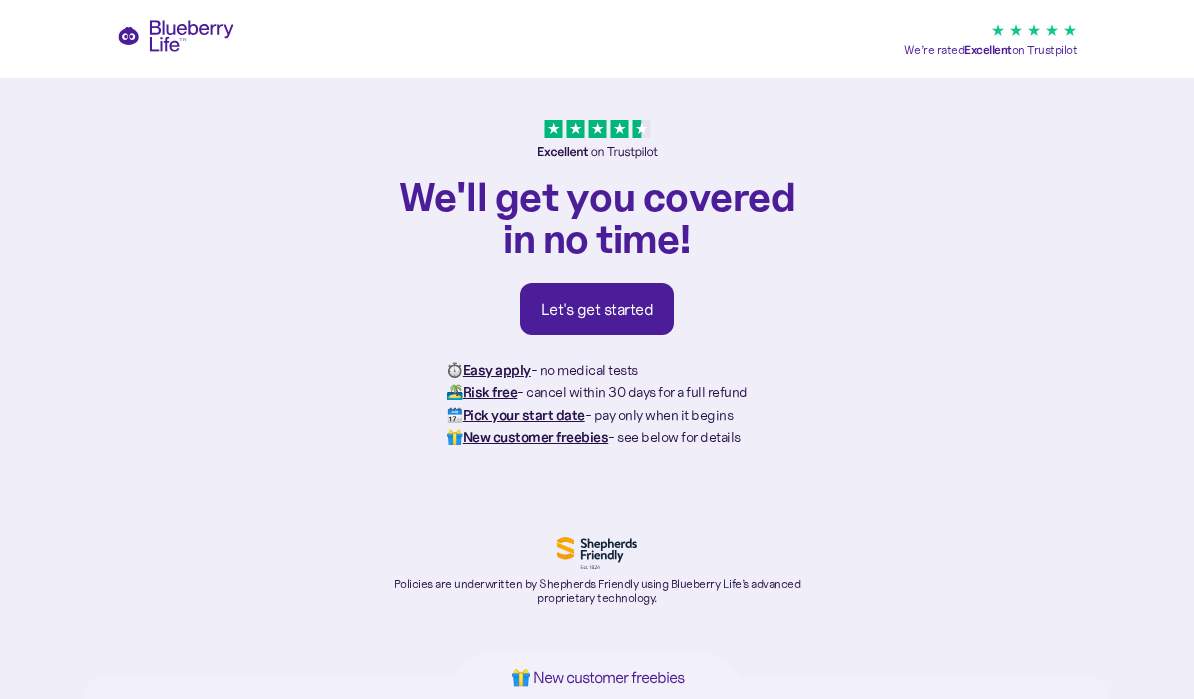 scroll, scrollTop: 0, scrollLeft: 0, axis: both 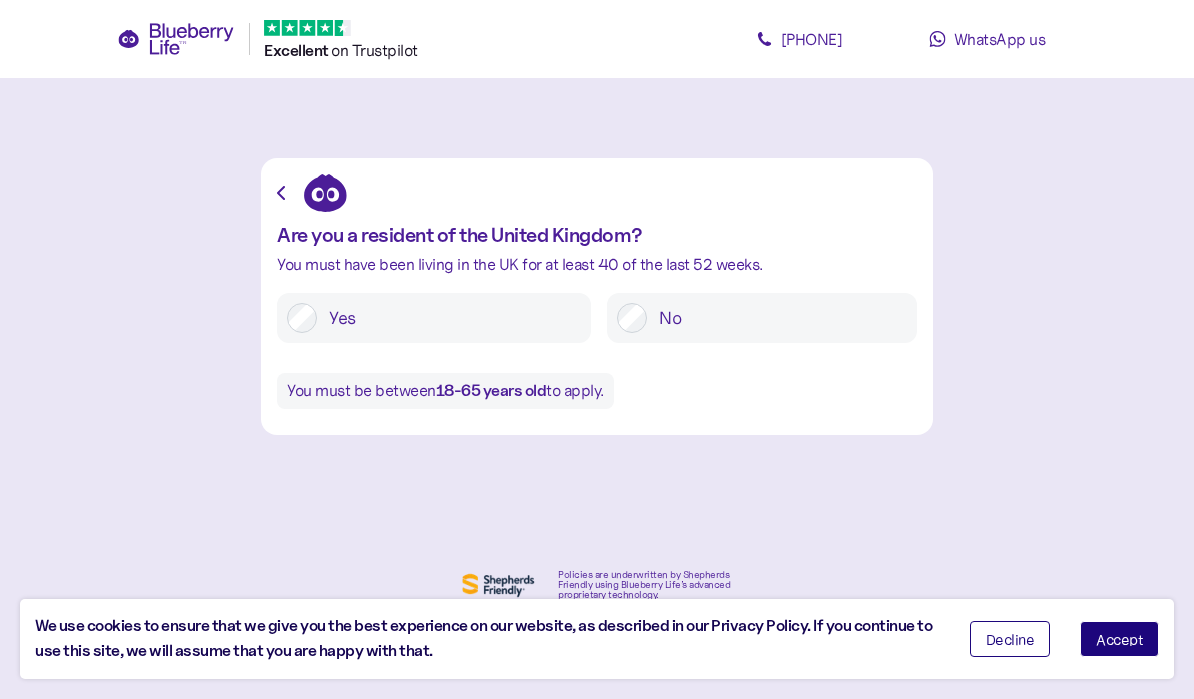 click on "Decline" at bounding box center (1010, 639) 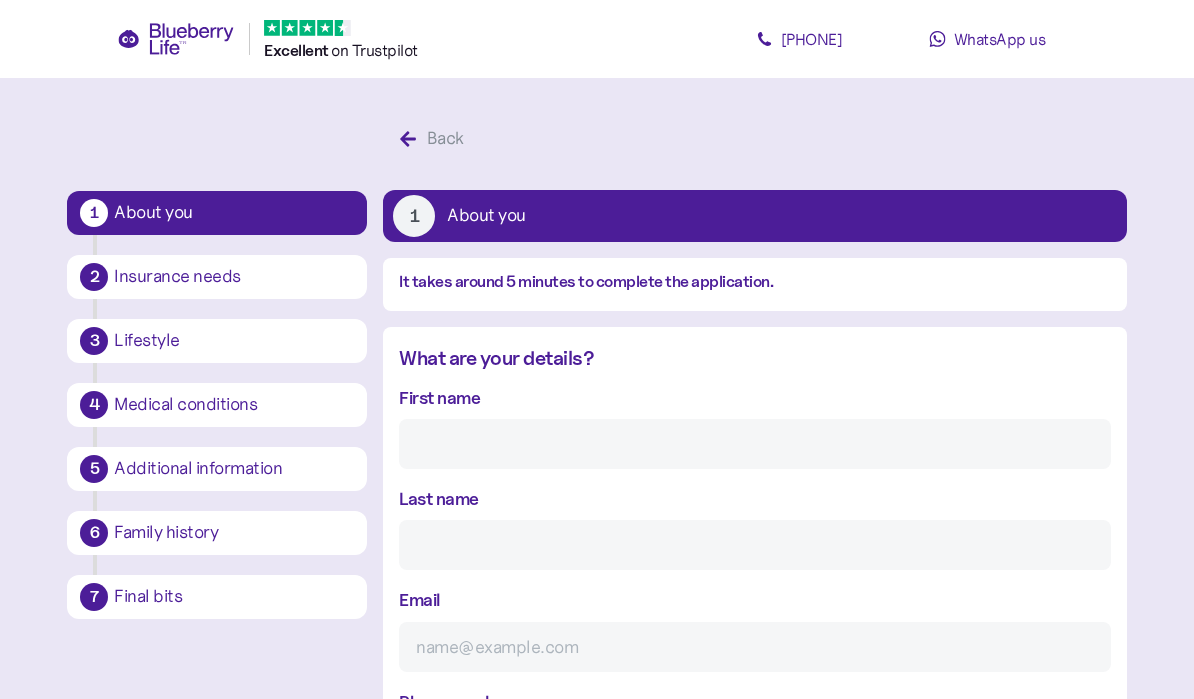 scroll, scrollTop: 37, scrollLeft: 0, axis: vertical 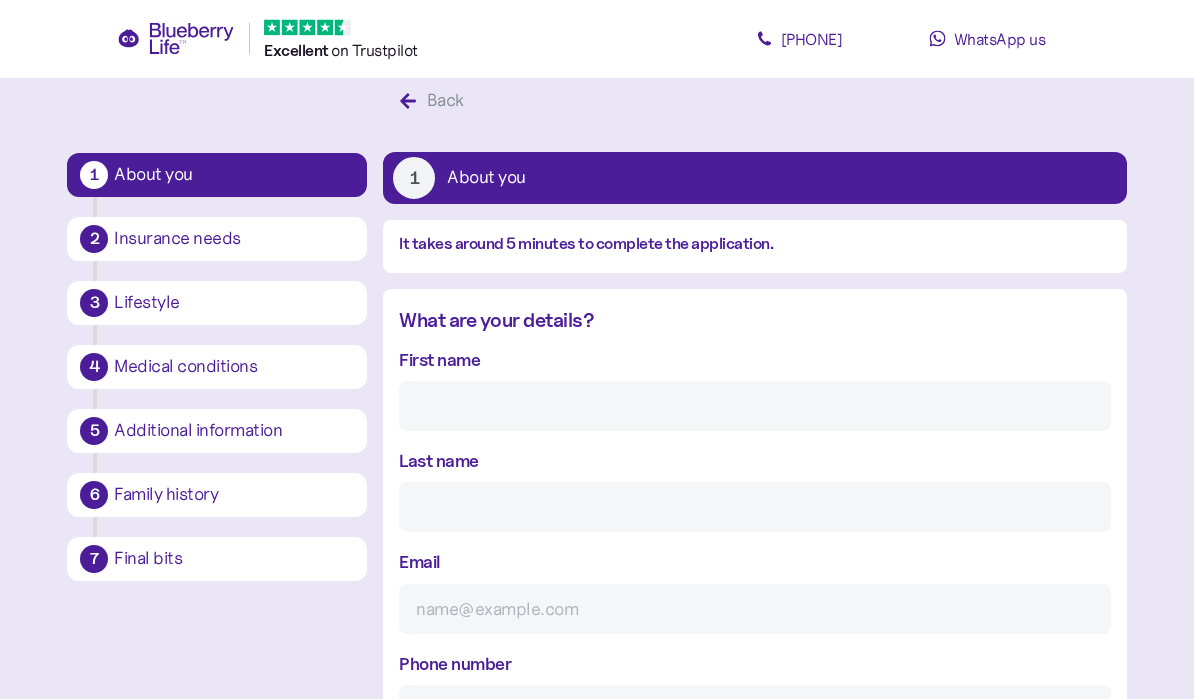 click on "First name" at bounding box center [754, 407] 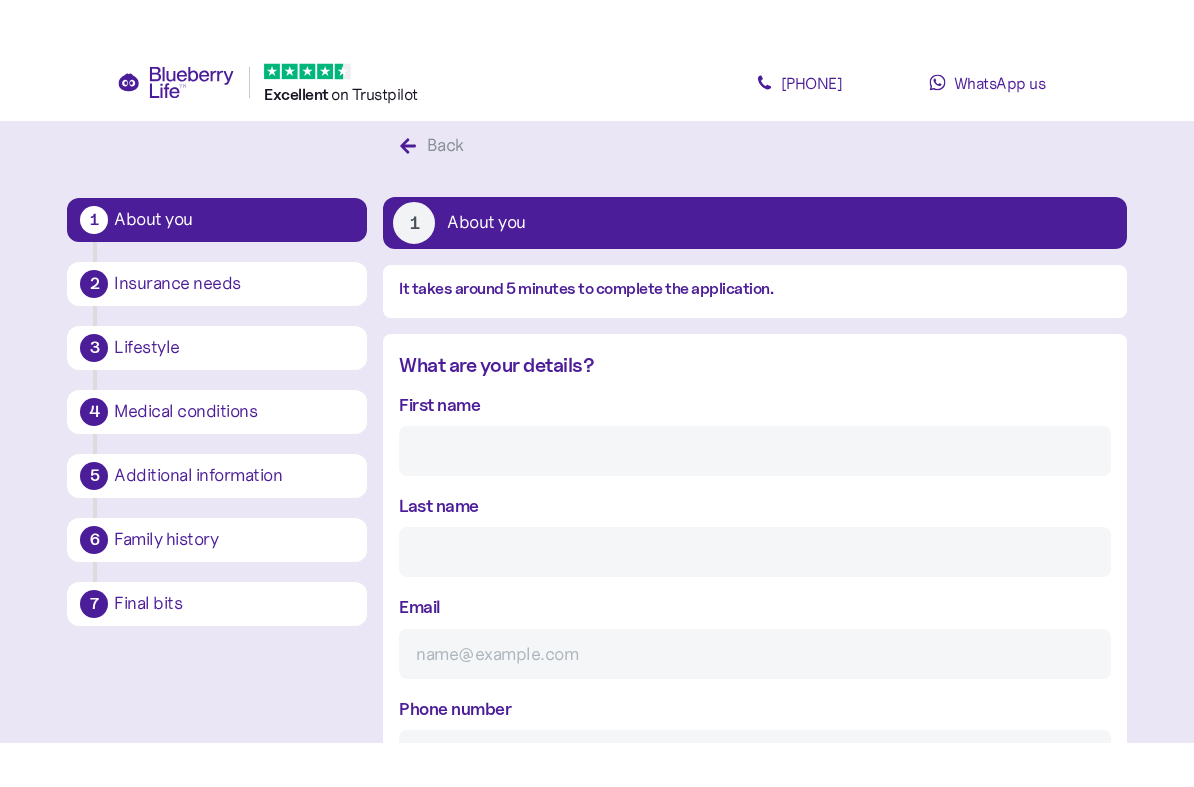 scroll, scrollTop: 38, scrollLeft: 0, axis: vertical 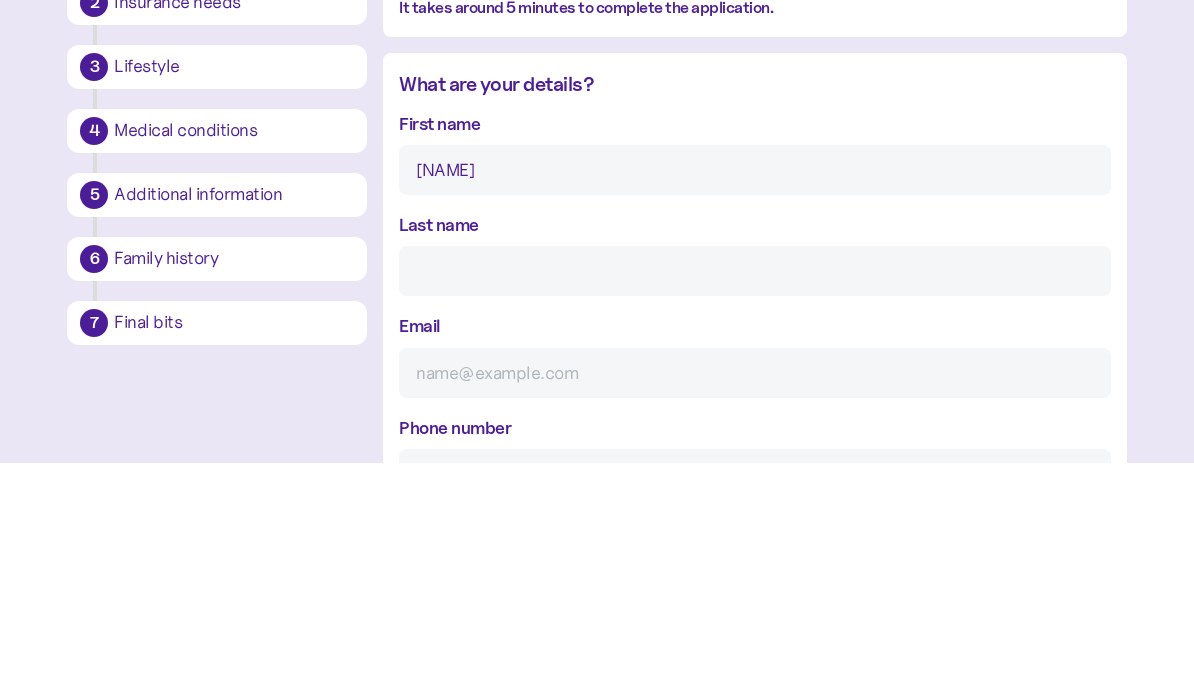 type on "[NAME]" 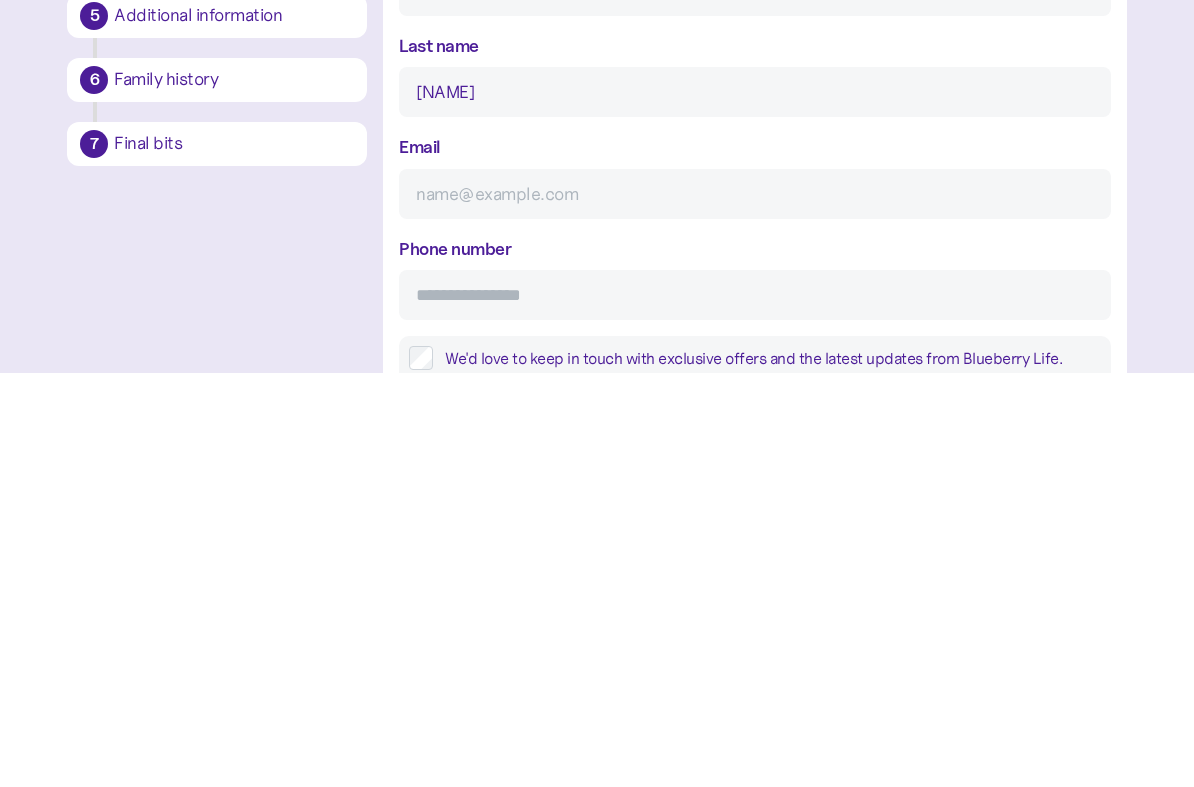 type on "[NAME]" 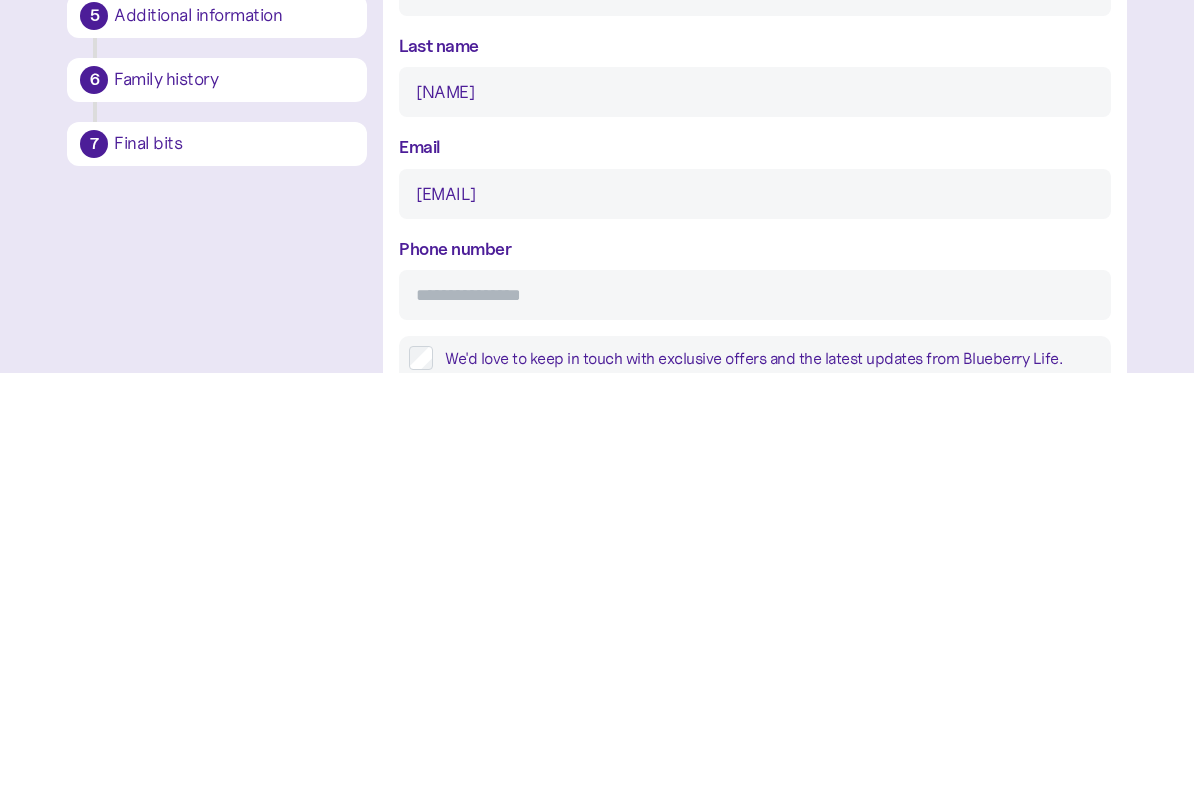 type on "[EMAIL]" 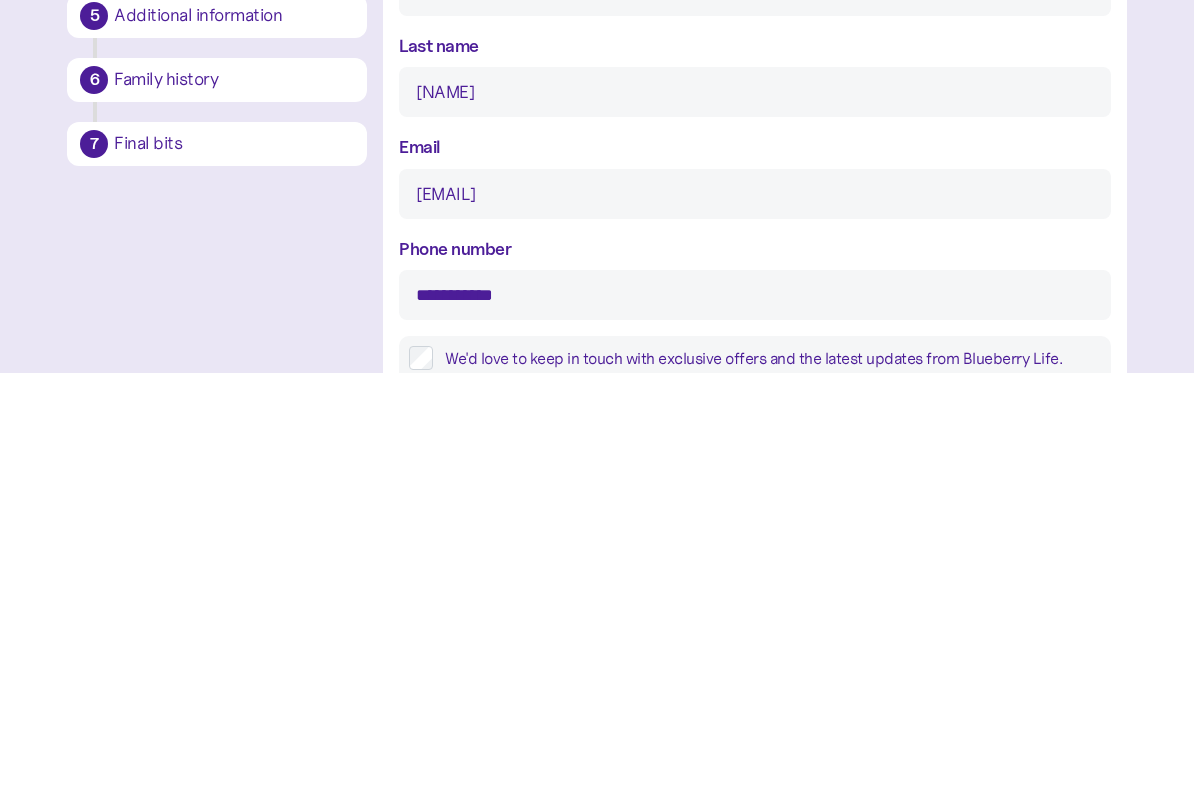 type on "**********" 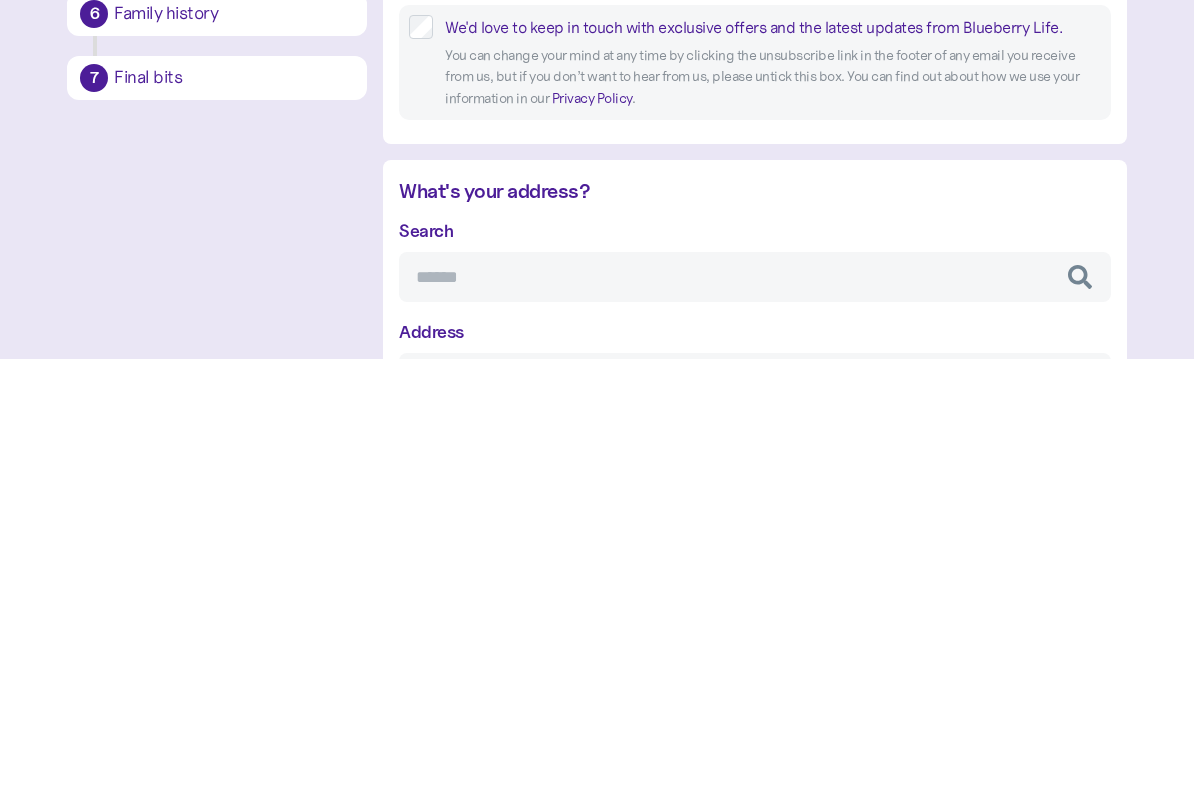 scroll, scrollTop: 357, scrollLeft: 0, axis: vertical 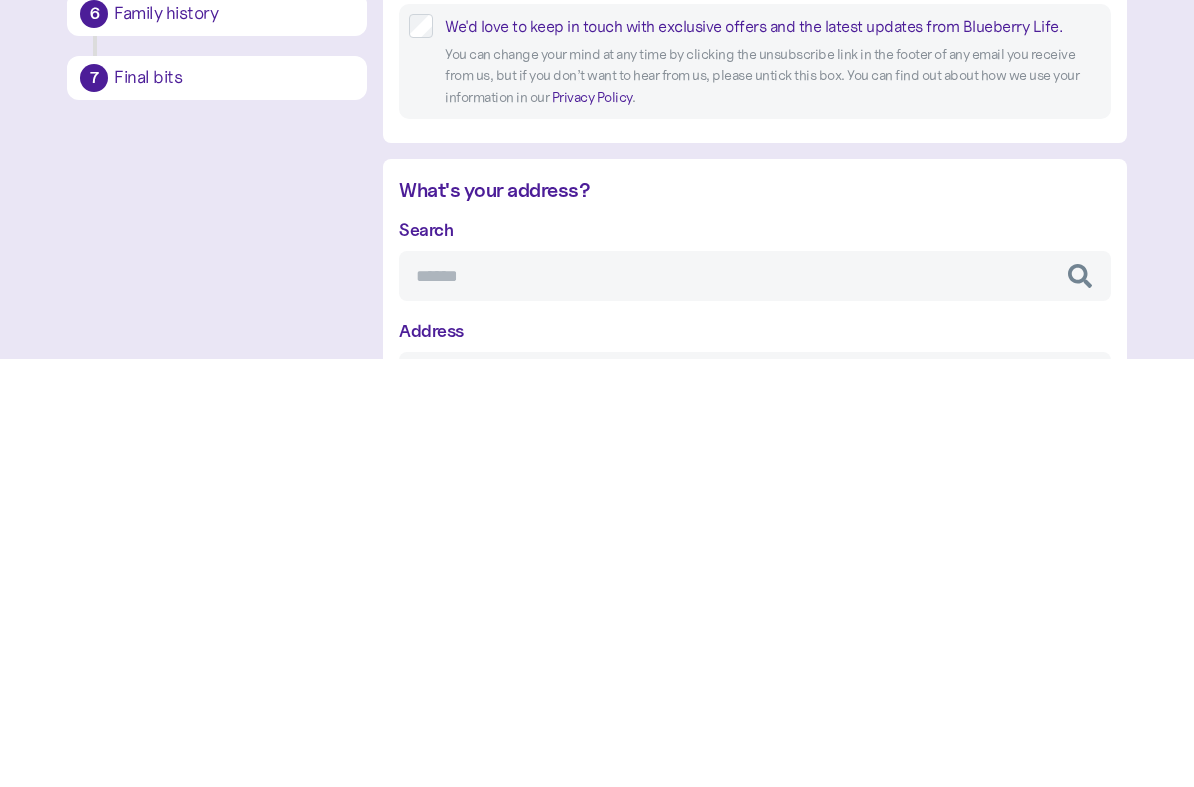 click on "Search" at bounding box center [754, 704] 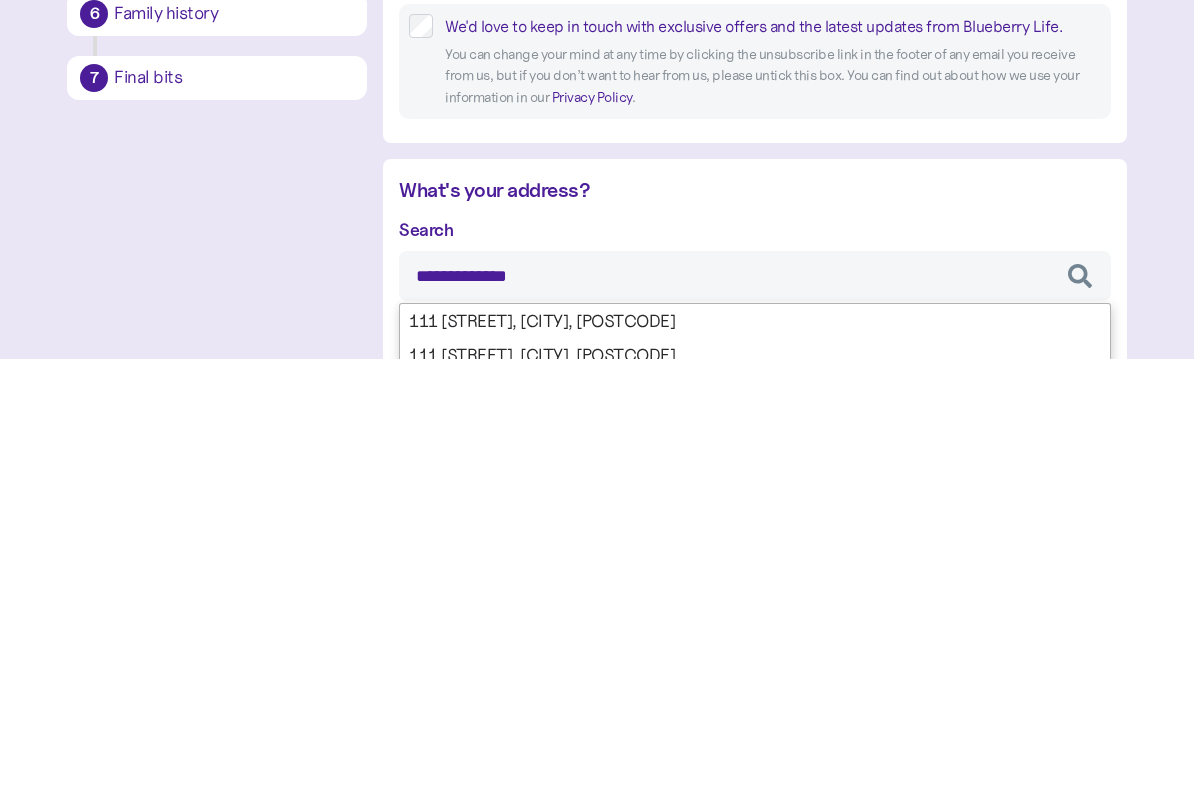 type on "**********" 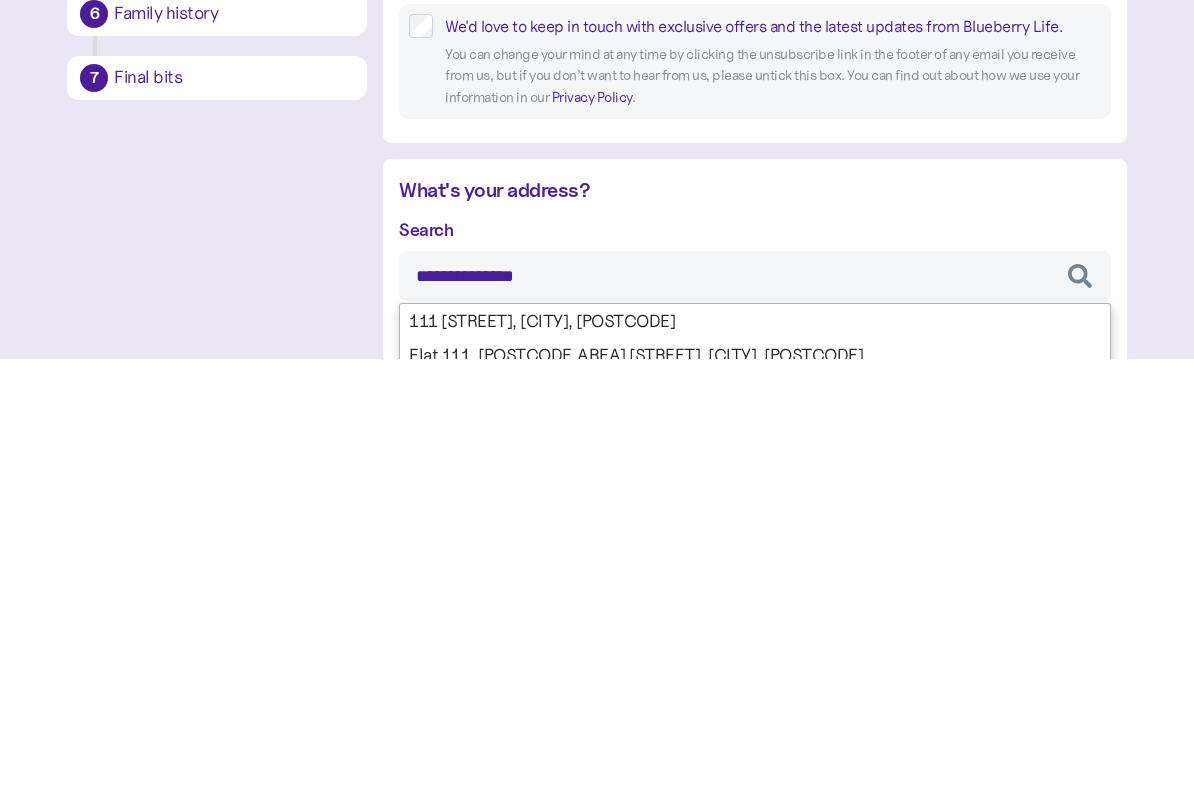 click on "**********" at bounding box center [754, 940] 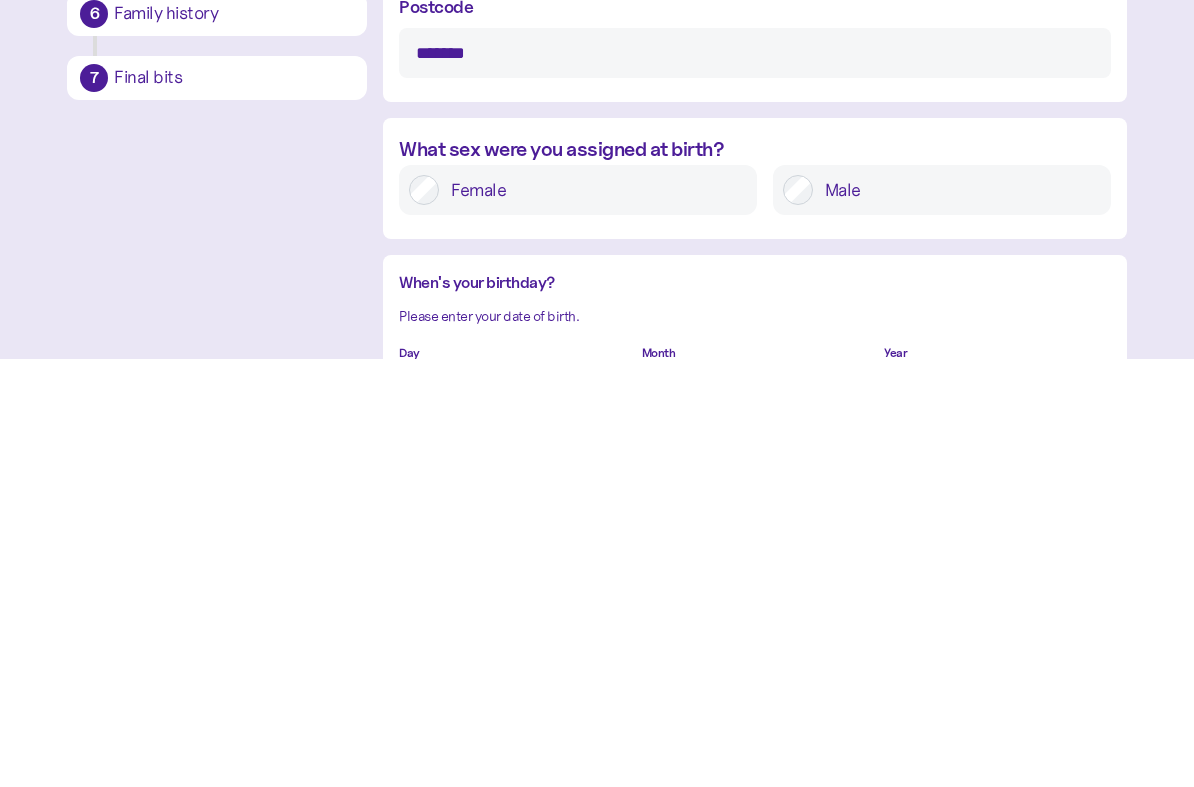 type on "**********" 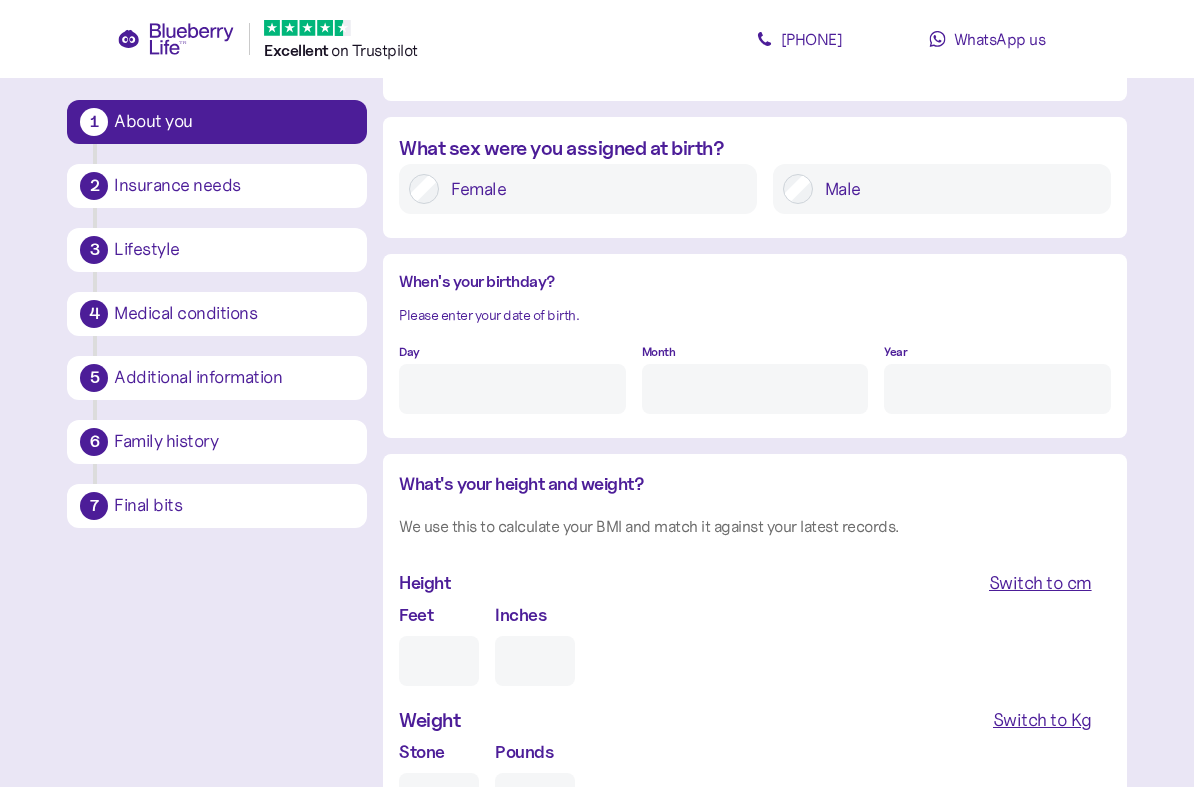 click on "Day" at bounding box center (512, 389) 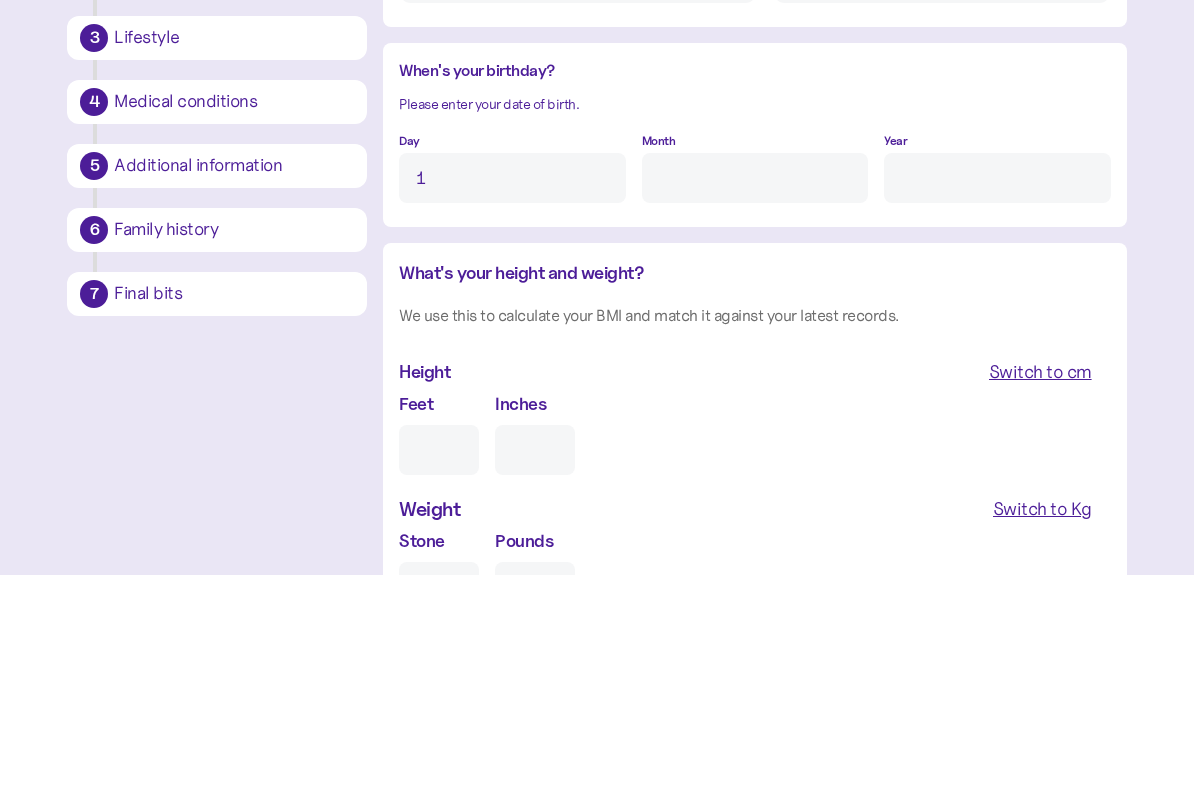type on "1" 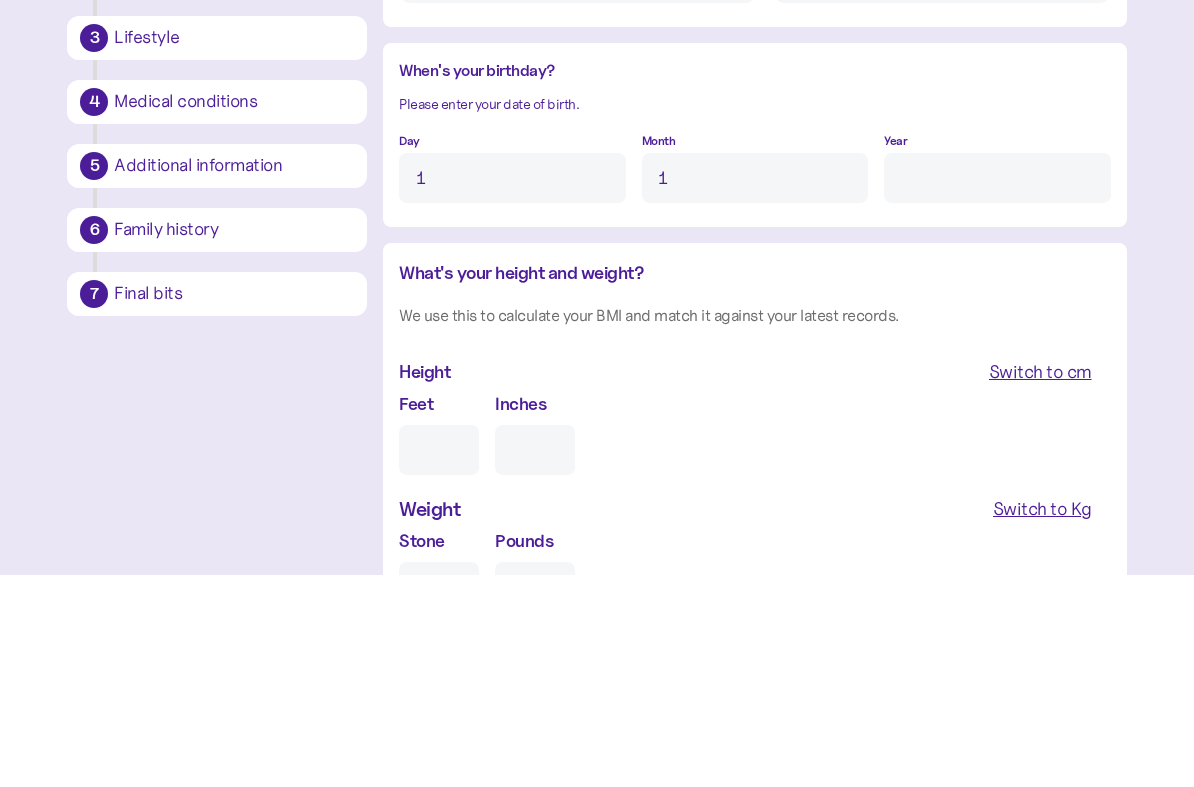 type on "1" 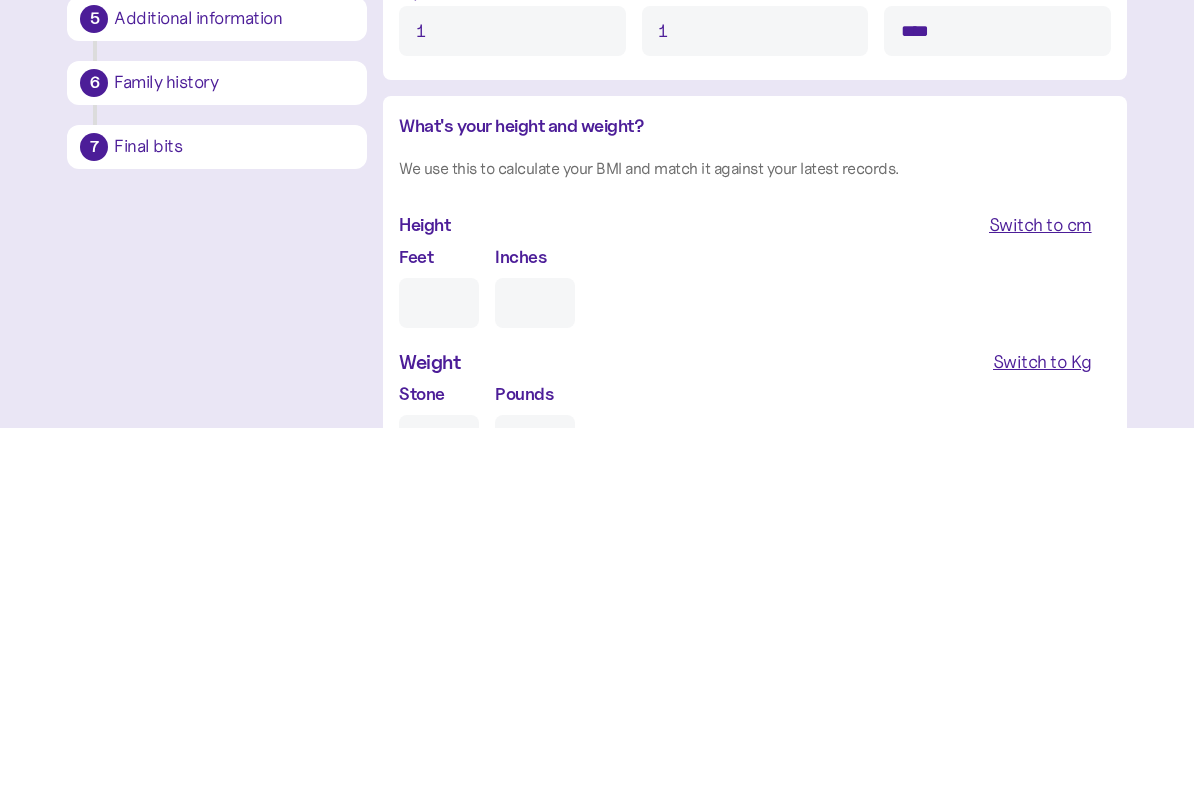 type on "****" 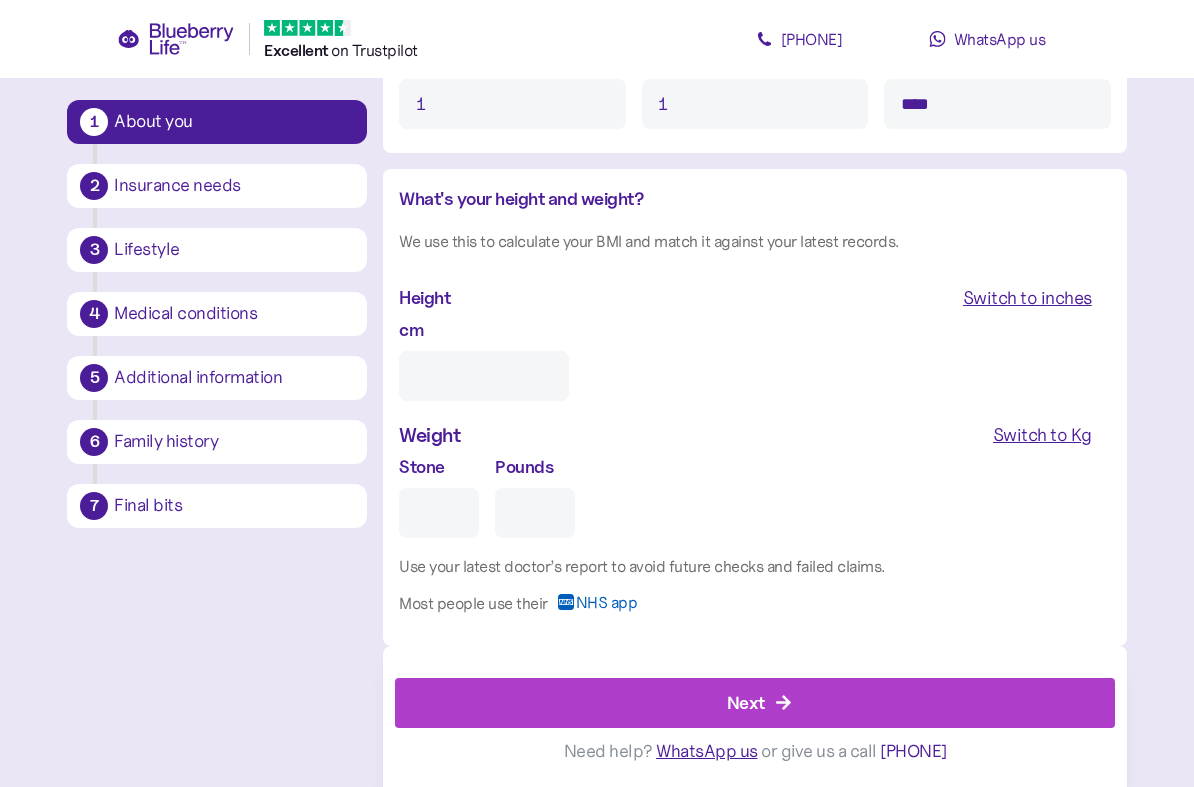 click on "cm" at bounding box center (484, 376) 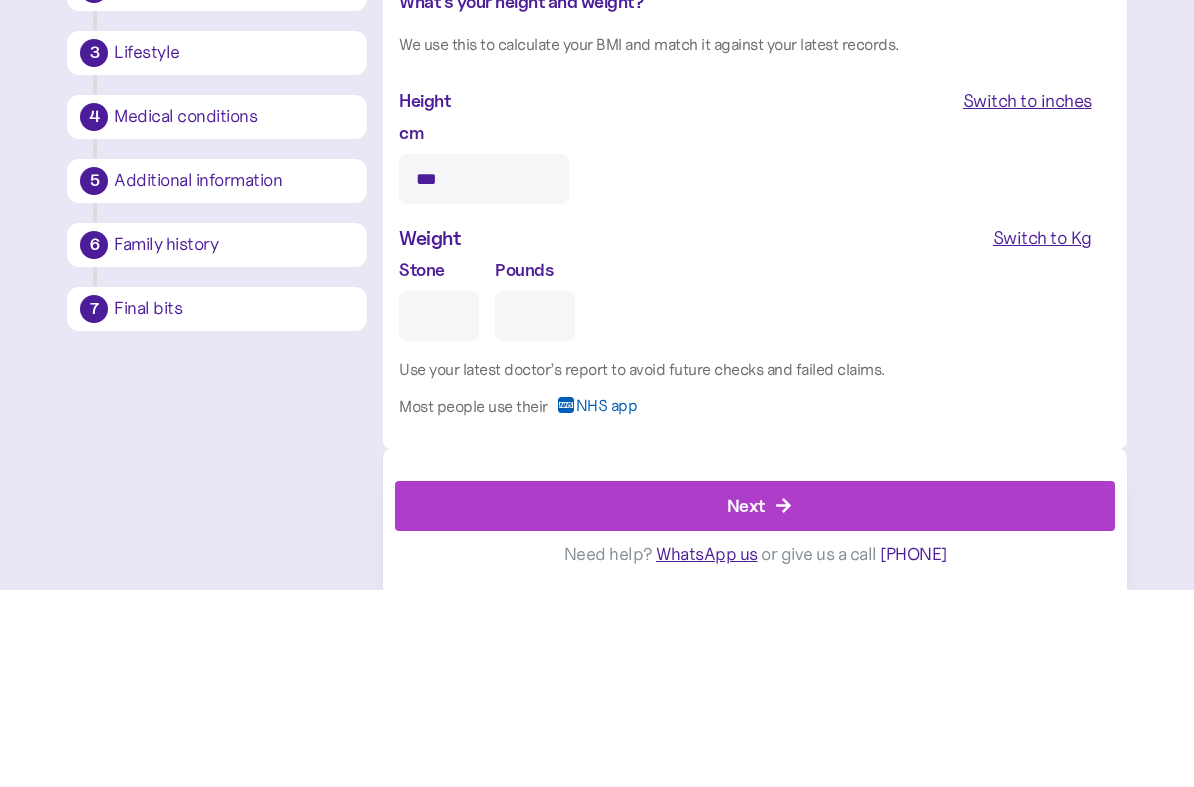 type on "***" 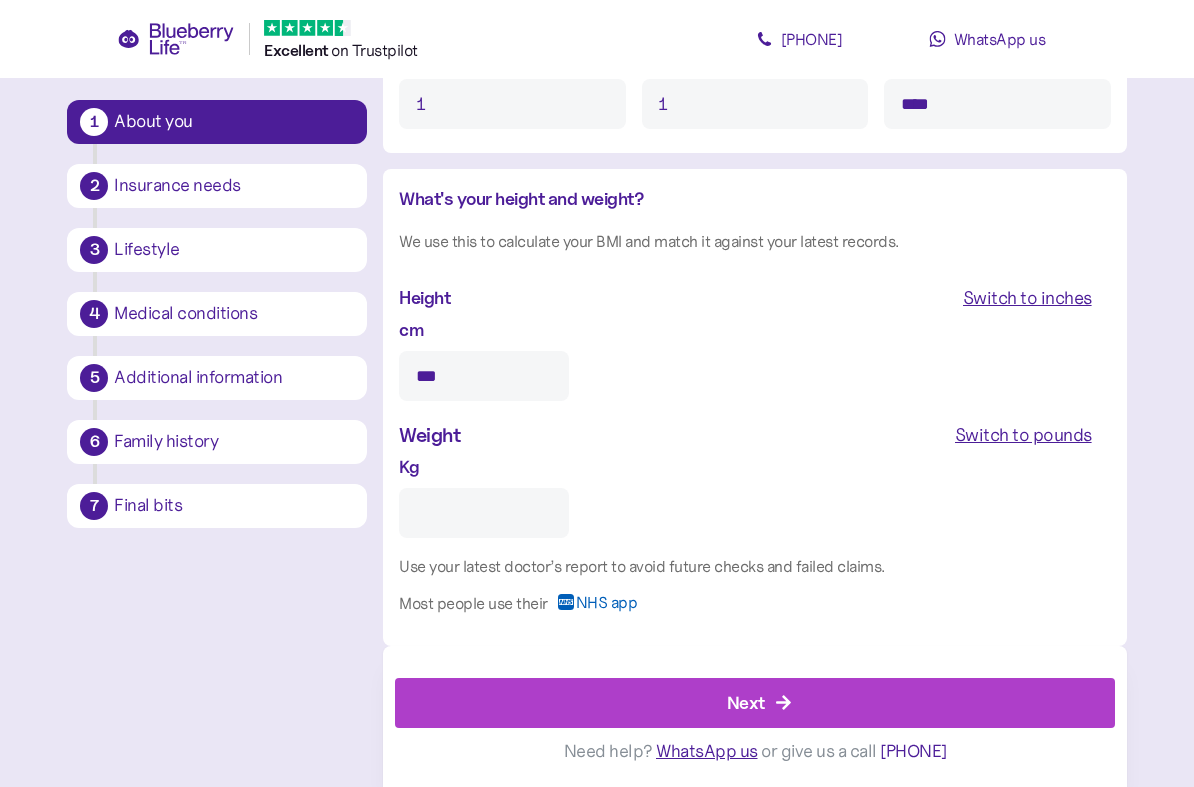 click on "Kg" at bounding box center [484, 513] 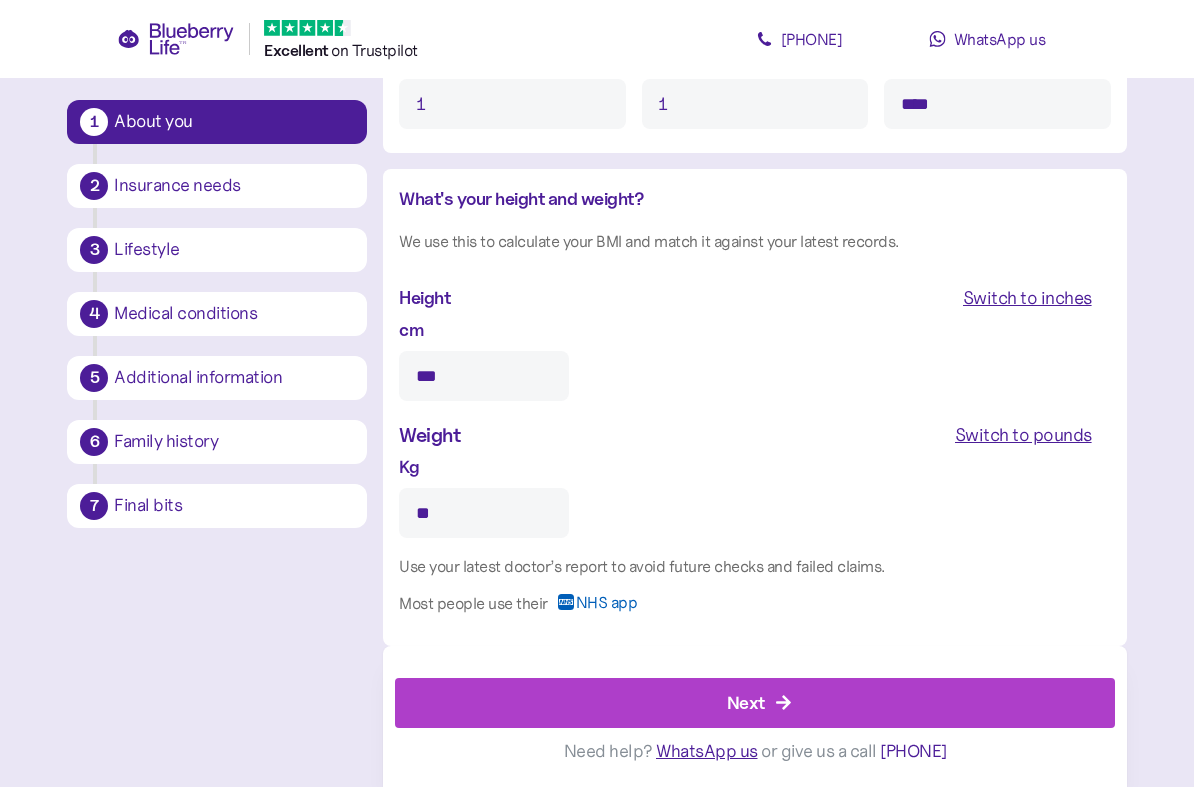 type on "**" 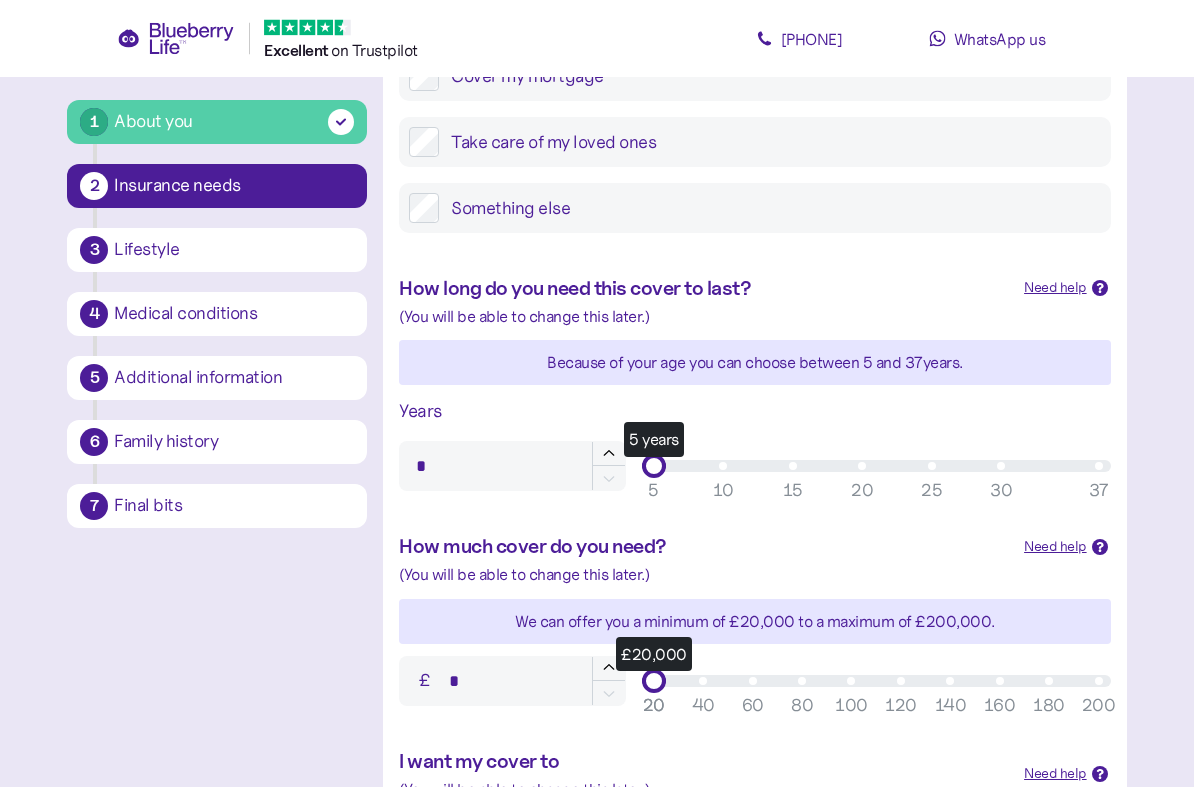scroll, scrollTop: 400, scrollLeft: 0, axis: vertical 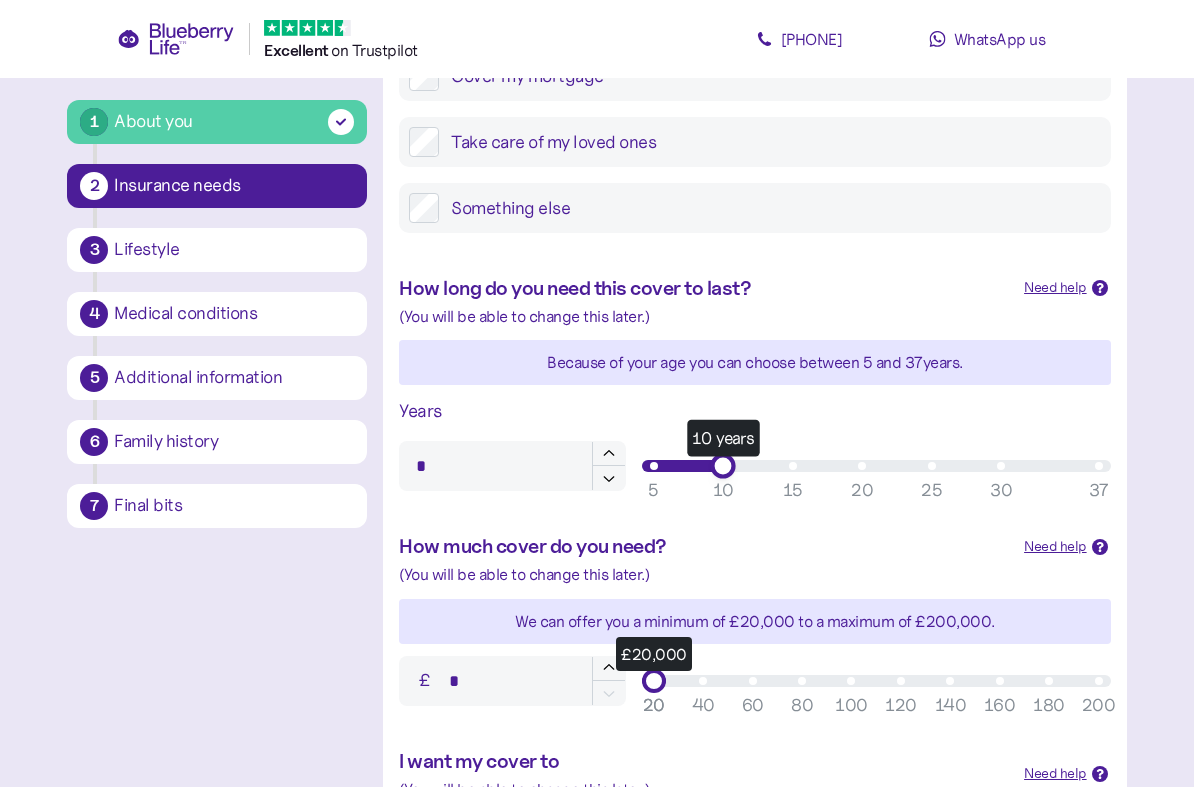 type on "**" 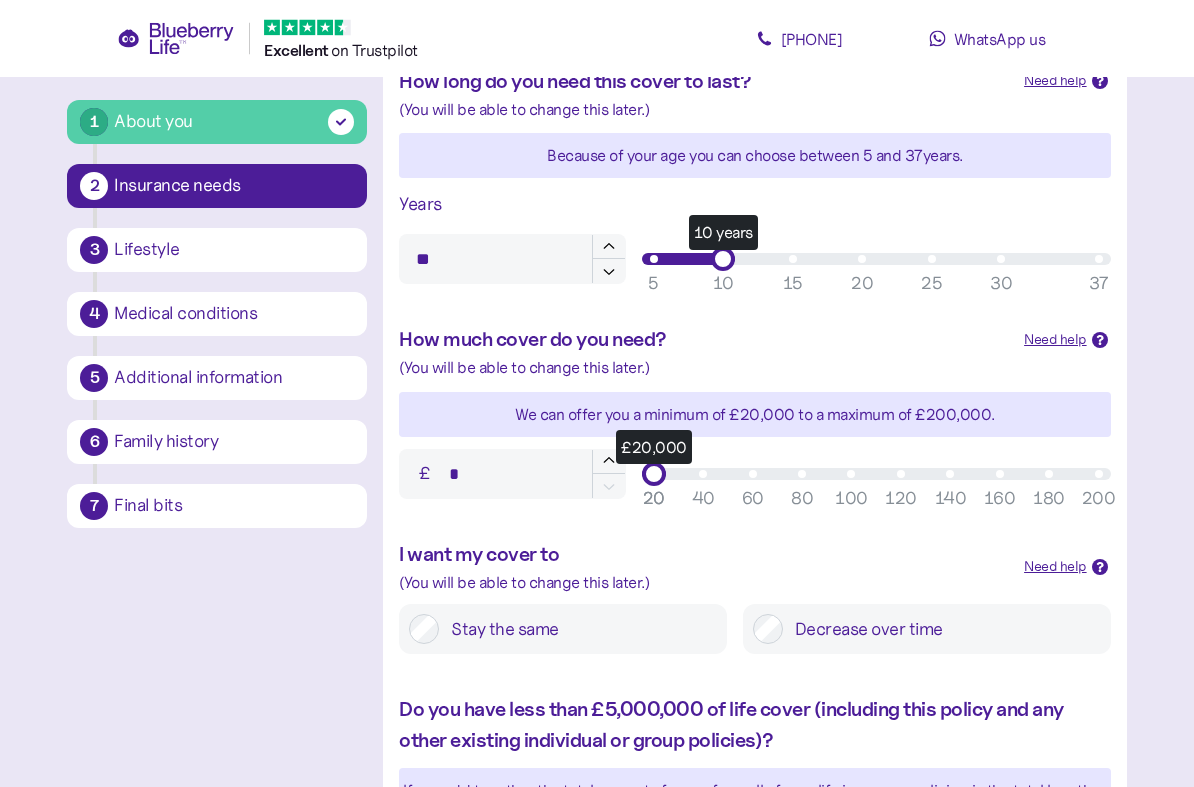scroll, scrollTop: 607, scrollLeft: 0, axis: vertical 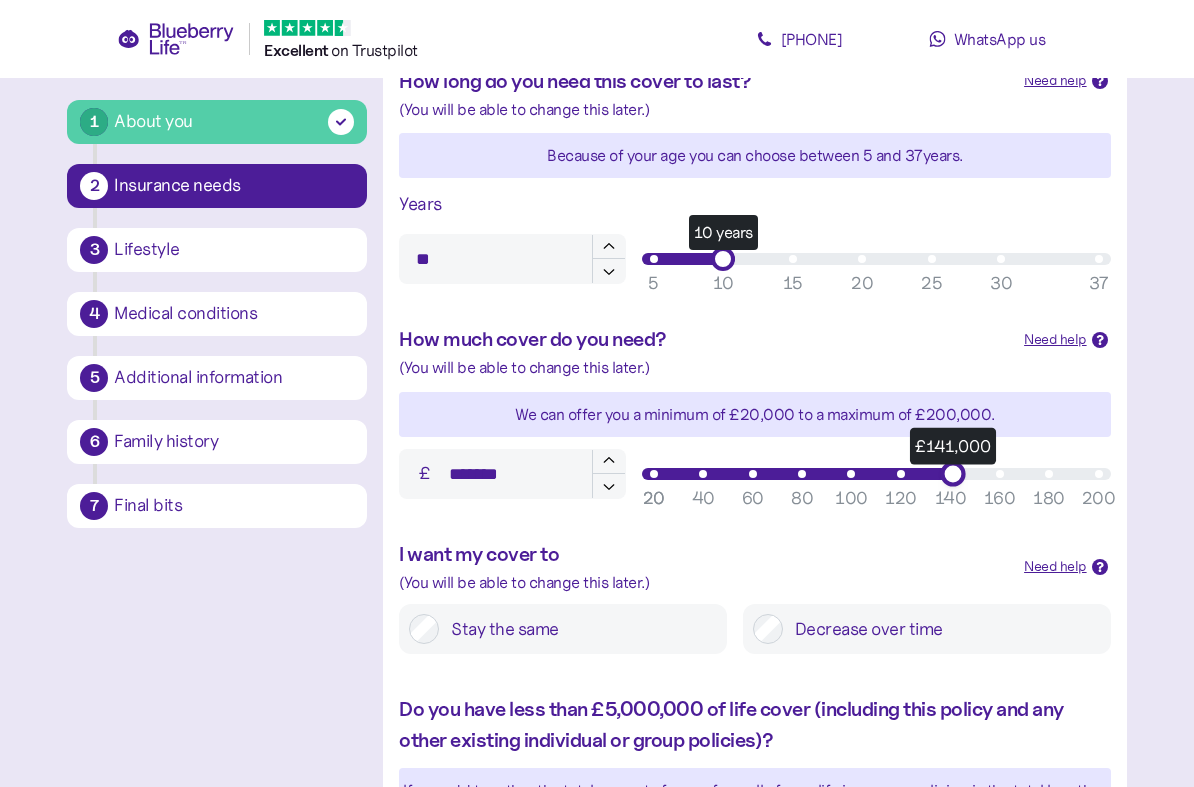 type on "*******" 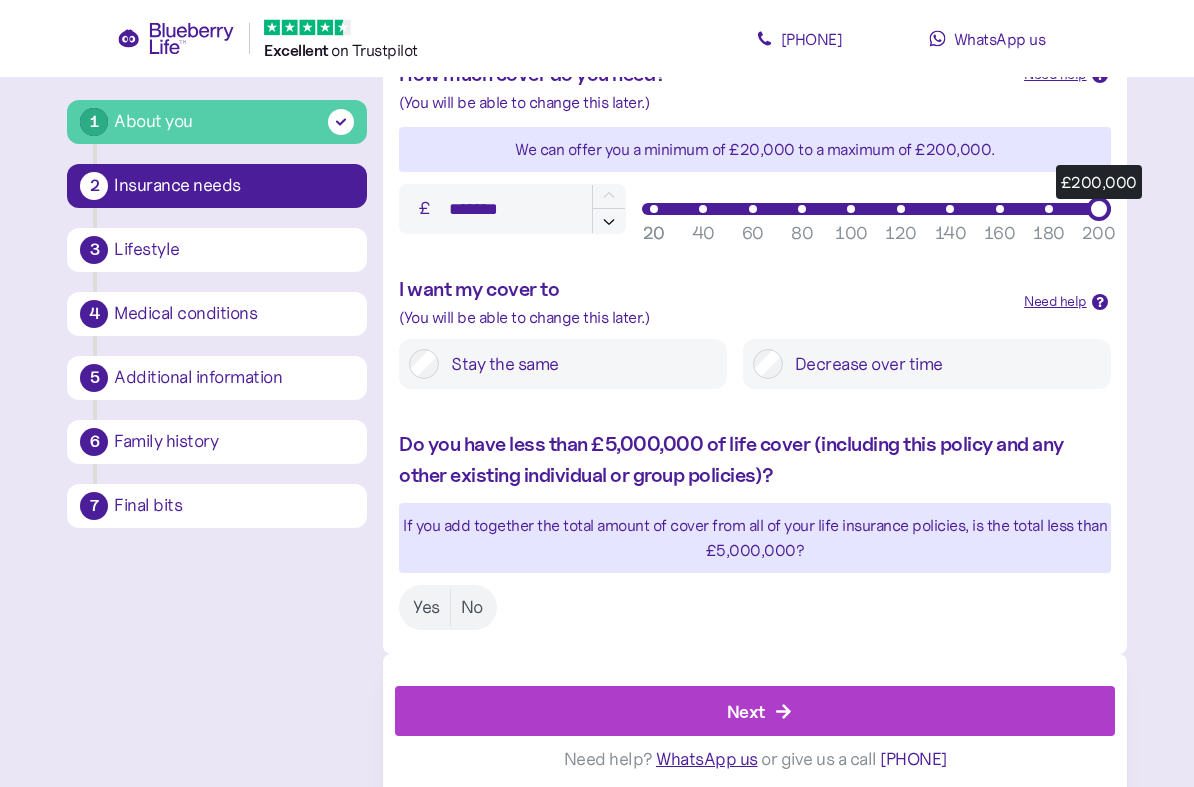 scroll, scrollTop: 872, scrollLeft: 0, axis: vertical 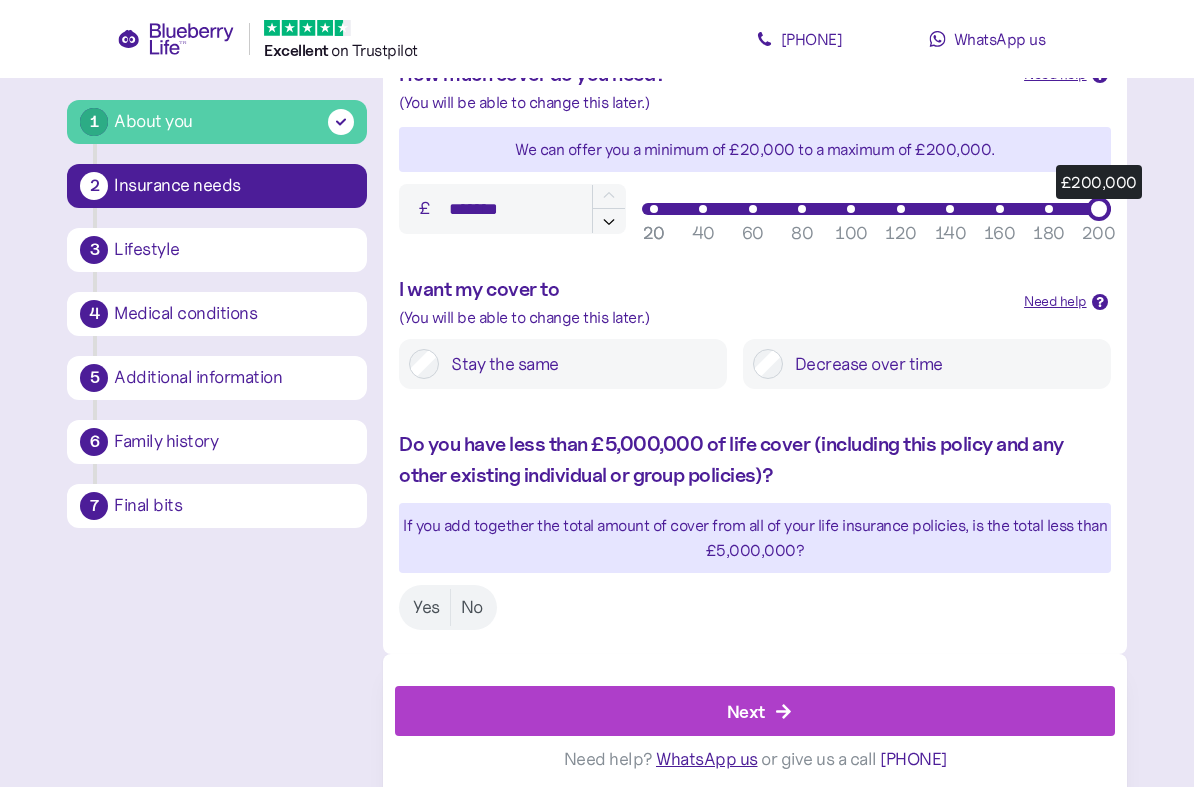 click on "Yes" at bounding box center (426, 607) 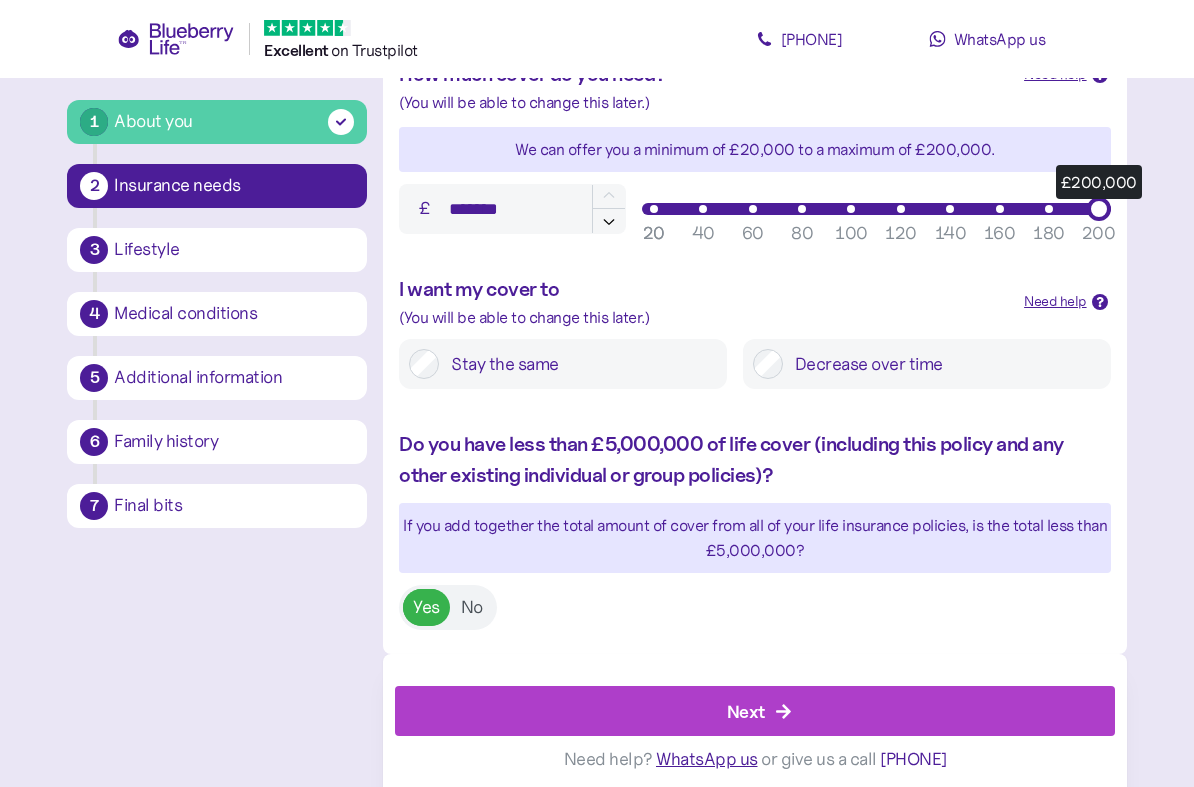 click on "Next" at bounding box center [759, 711] 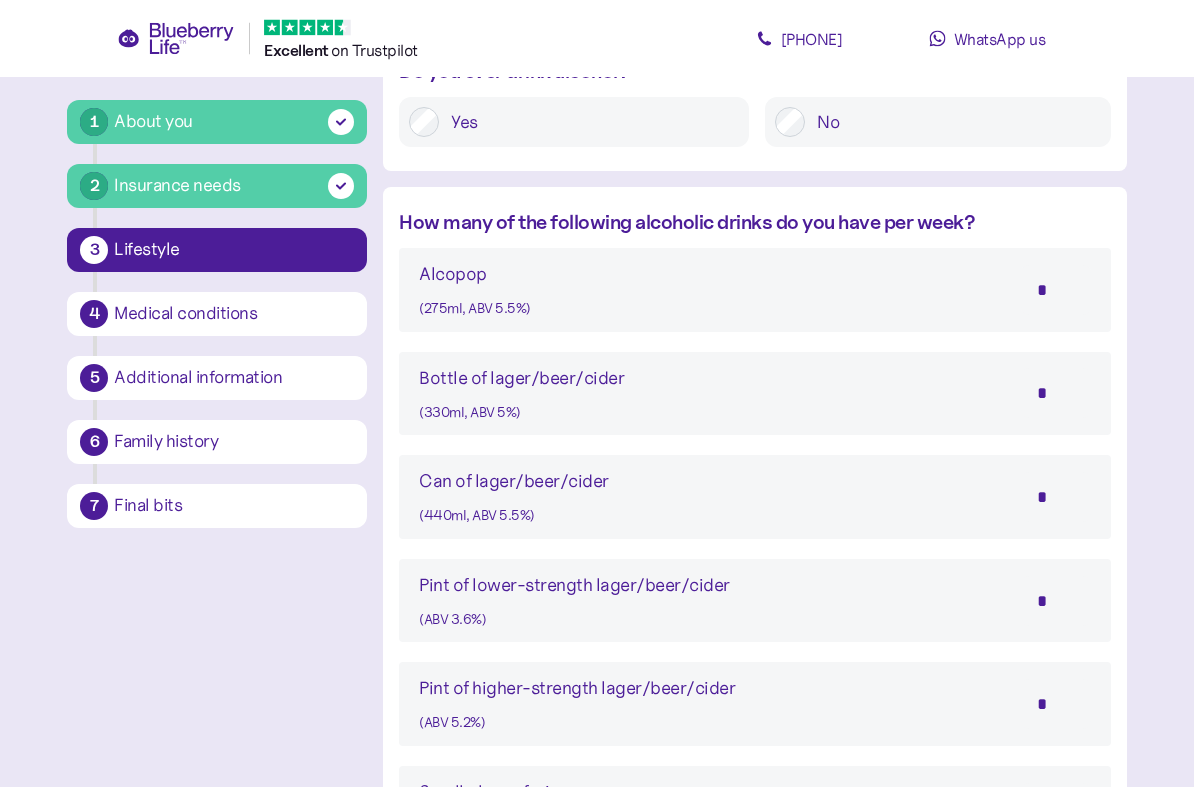 scroll, scrollTop: 1029, scrollLeft: 0, axis: vertical 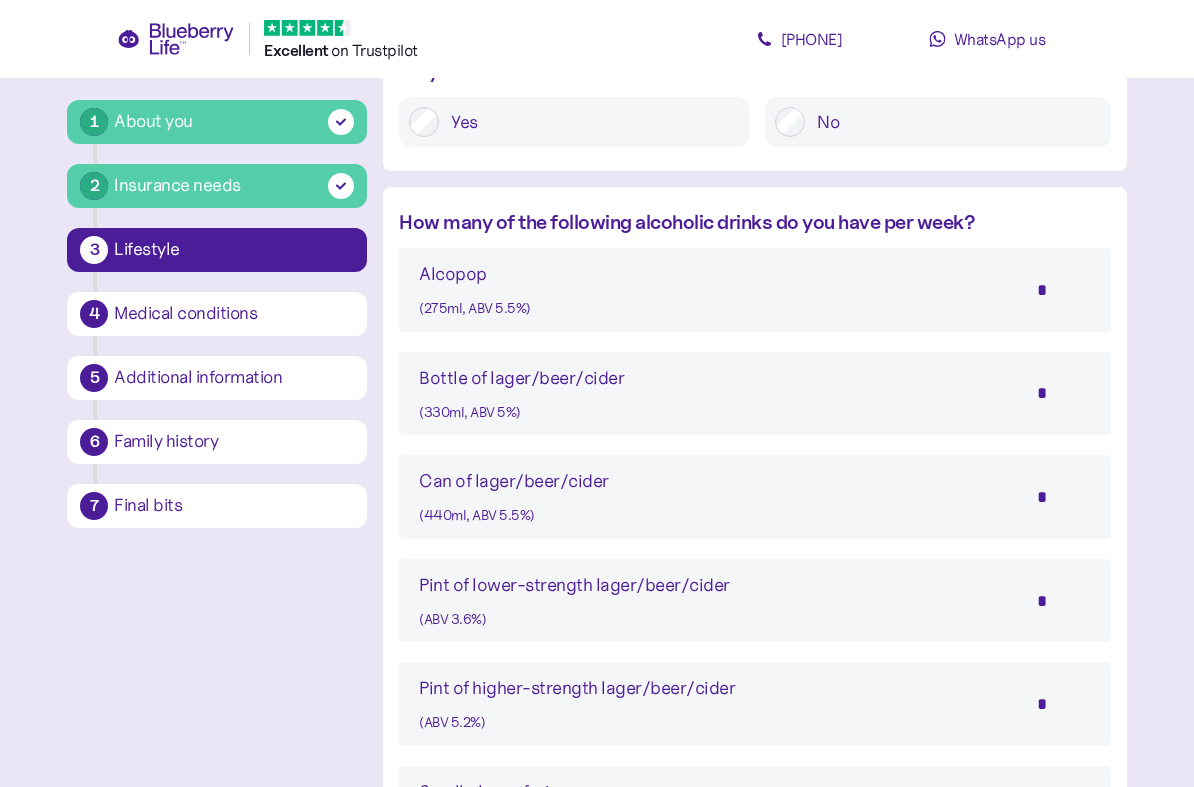 click on "*" at bounding box center [1056, 497] 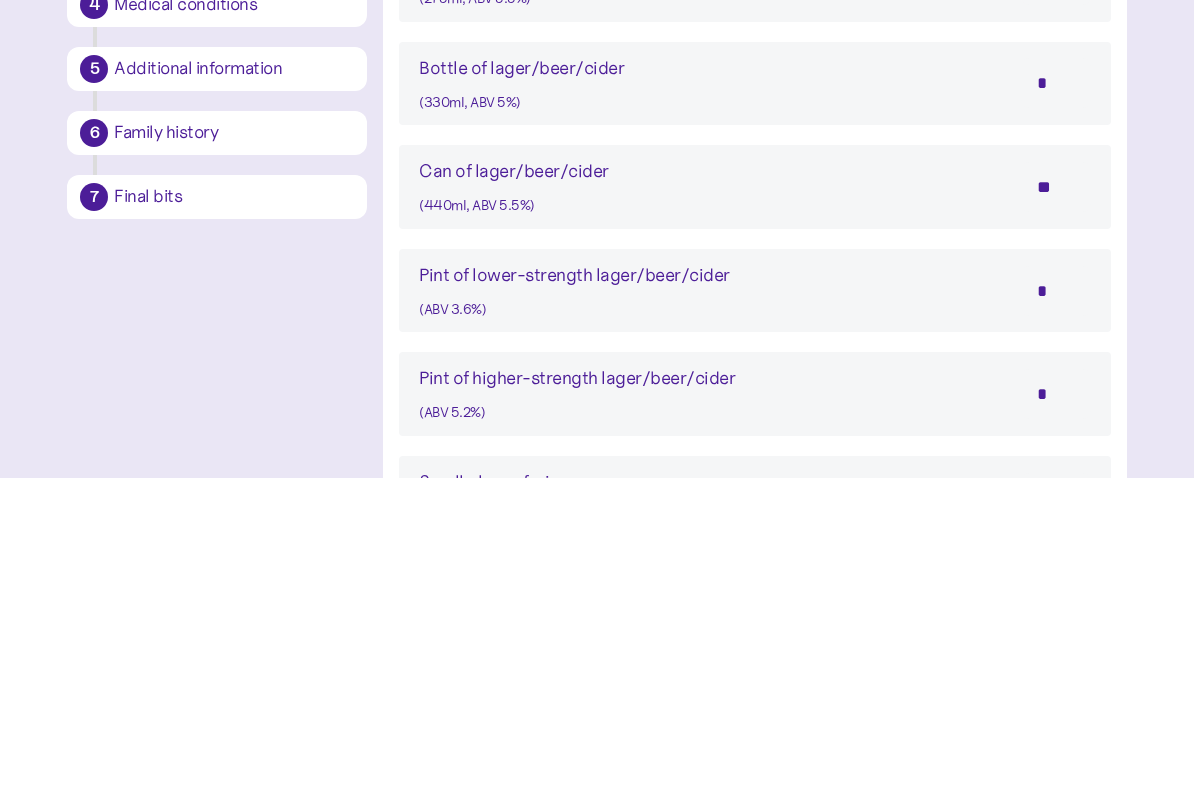 type on "*" 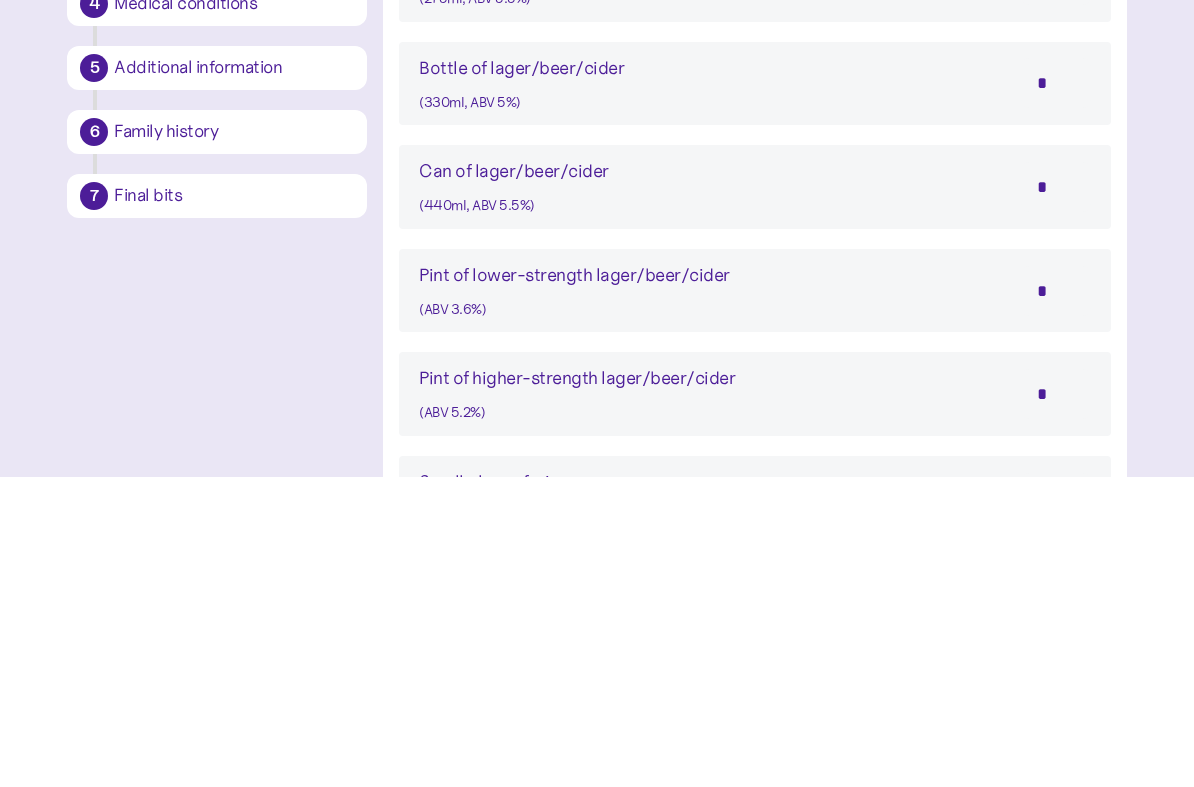click on "*" at bounding box center [1056, 497] 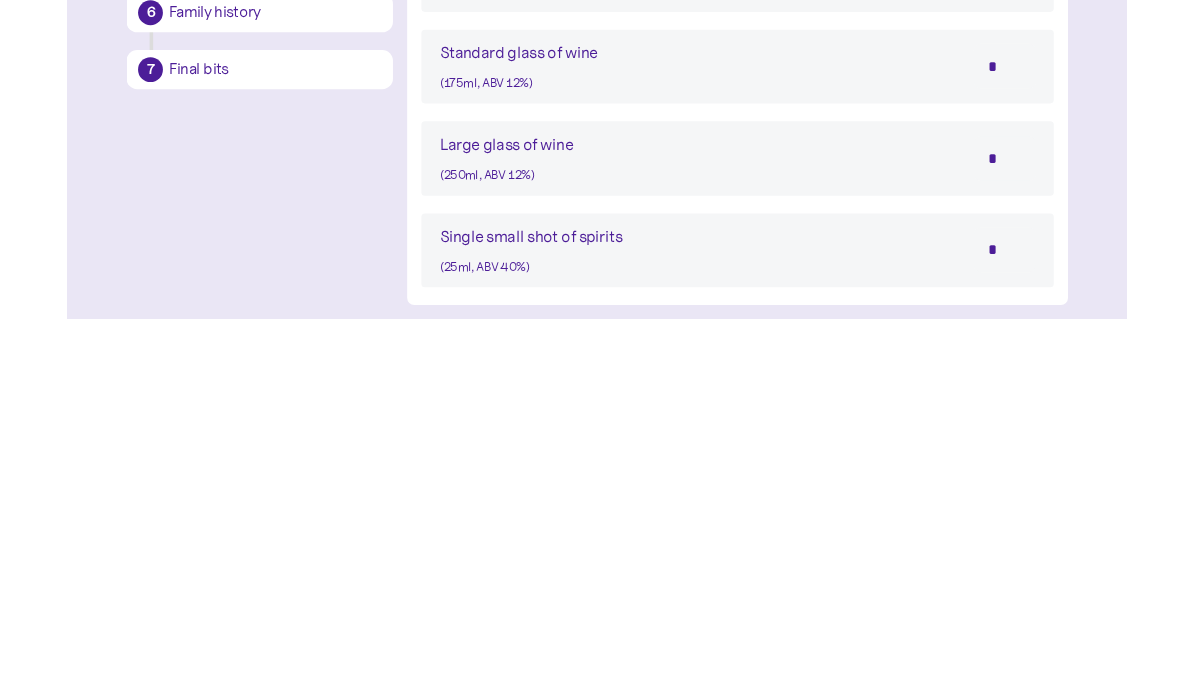 scroll, scrollTop: 1499, scrollLeft: 0, axis: vertical 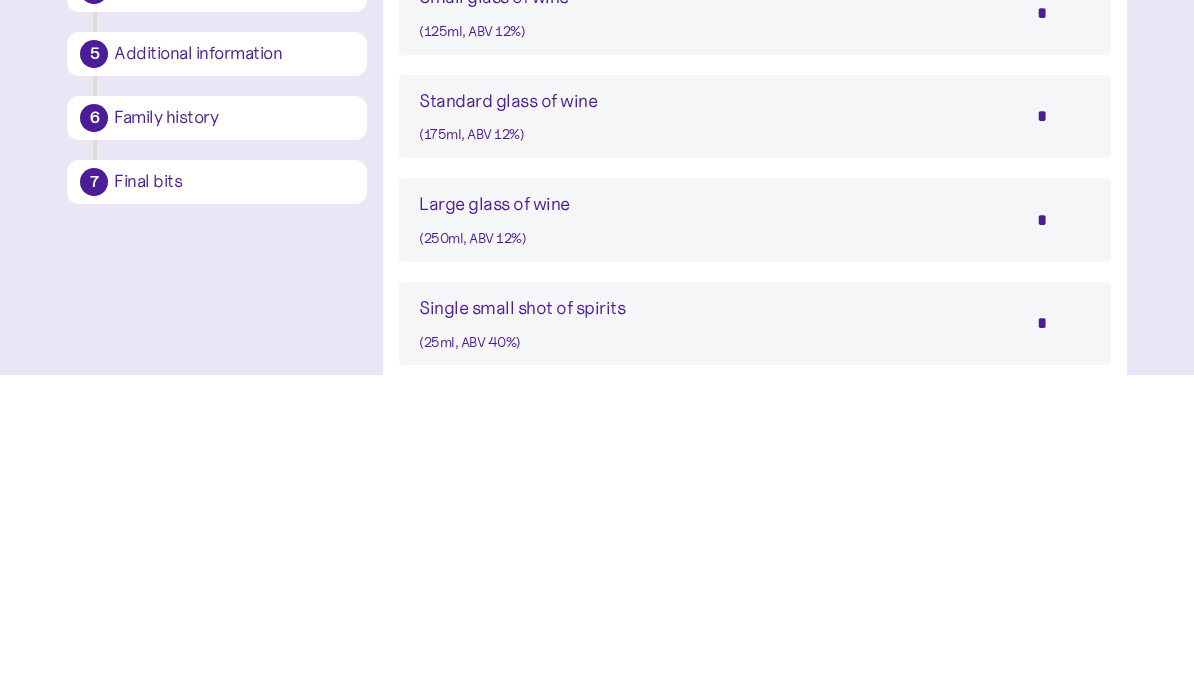 type on "*" 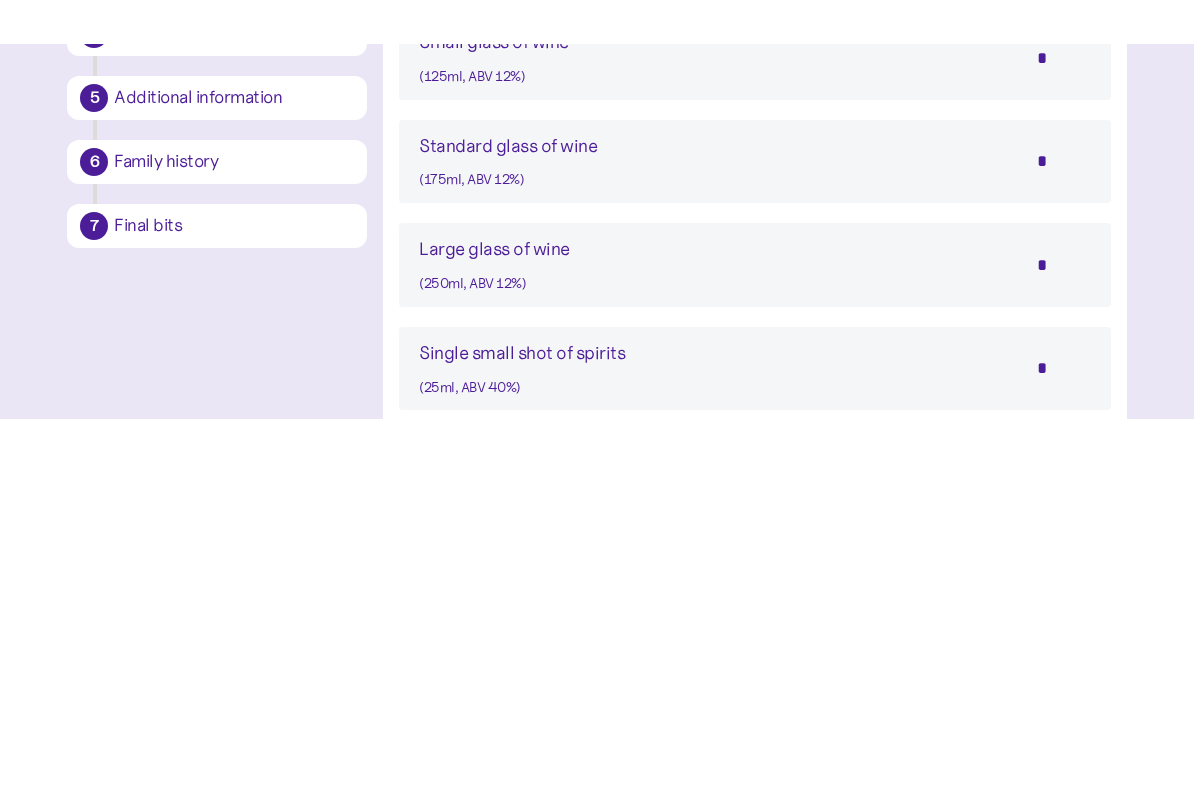 scroll, scrollTop: 1510, scrollLeft: 0, axis: vertical 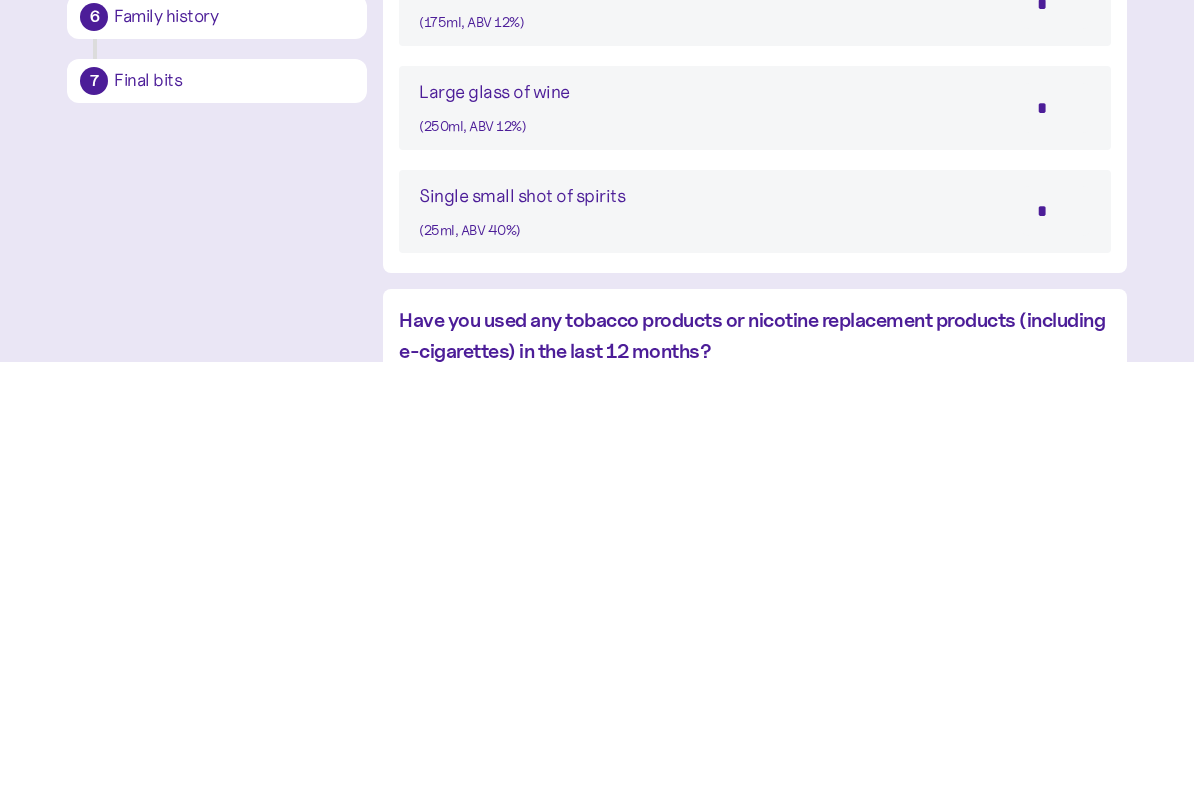 type on "*" 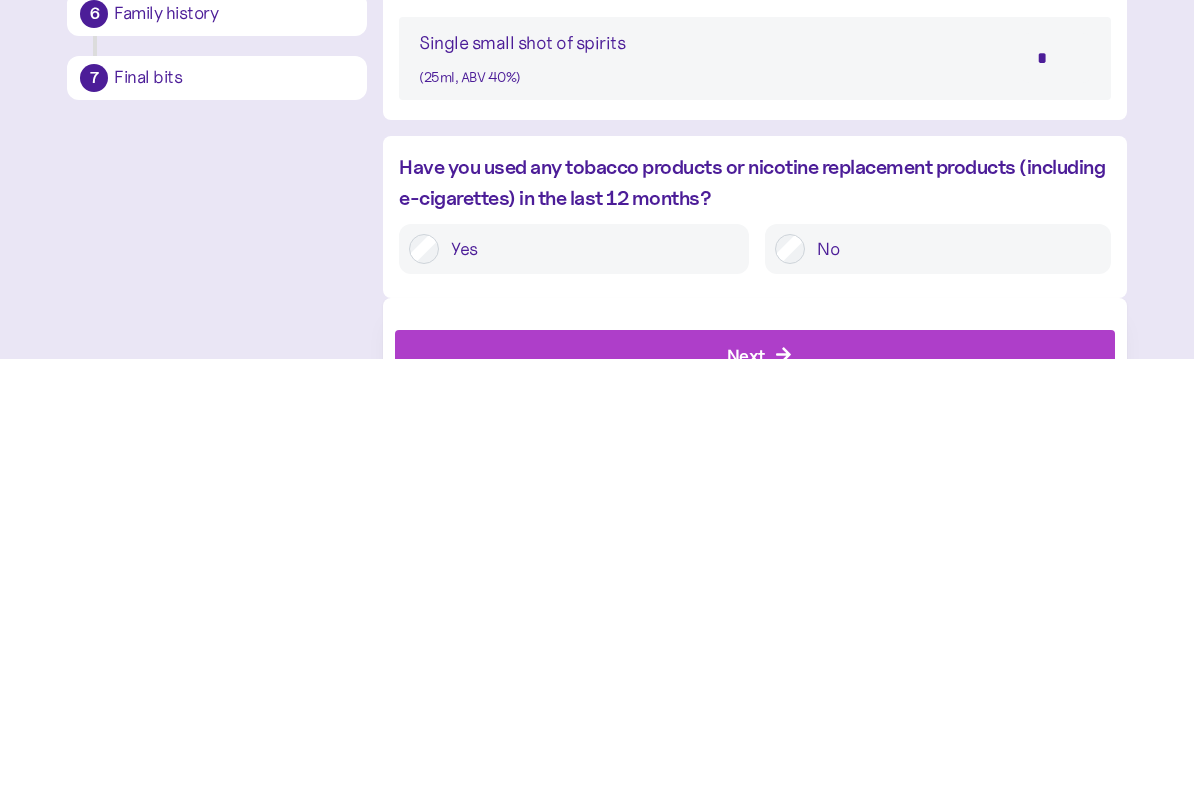type on "*" 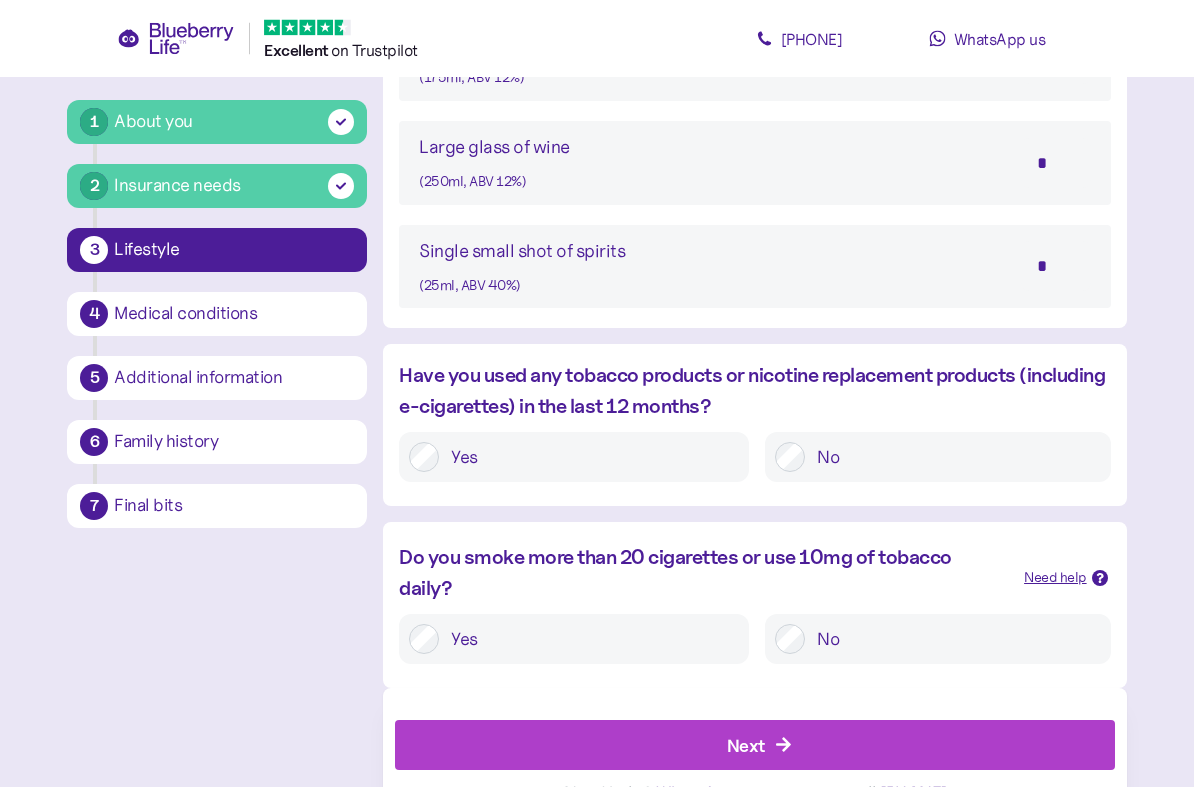 scroll, scrollTop: 1905, scrollLeft: 0, axis: vertical 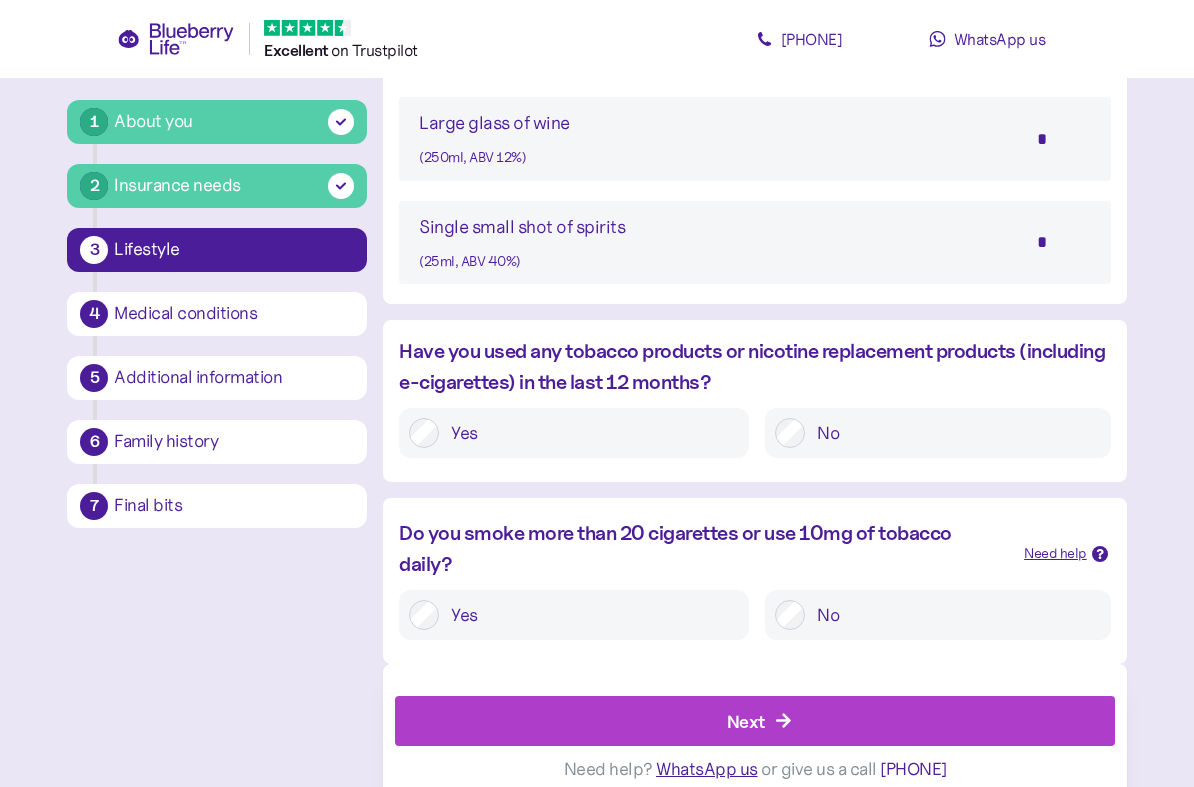 click on "No" at bounding box center (952, 615) 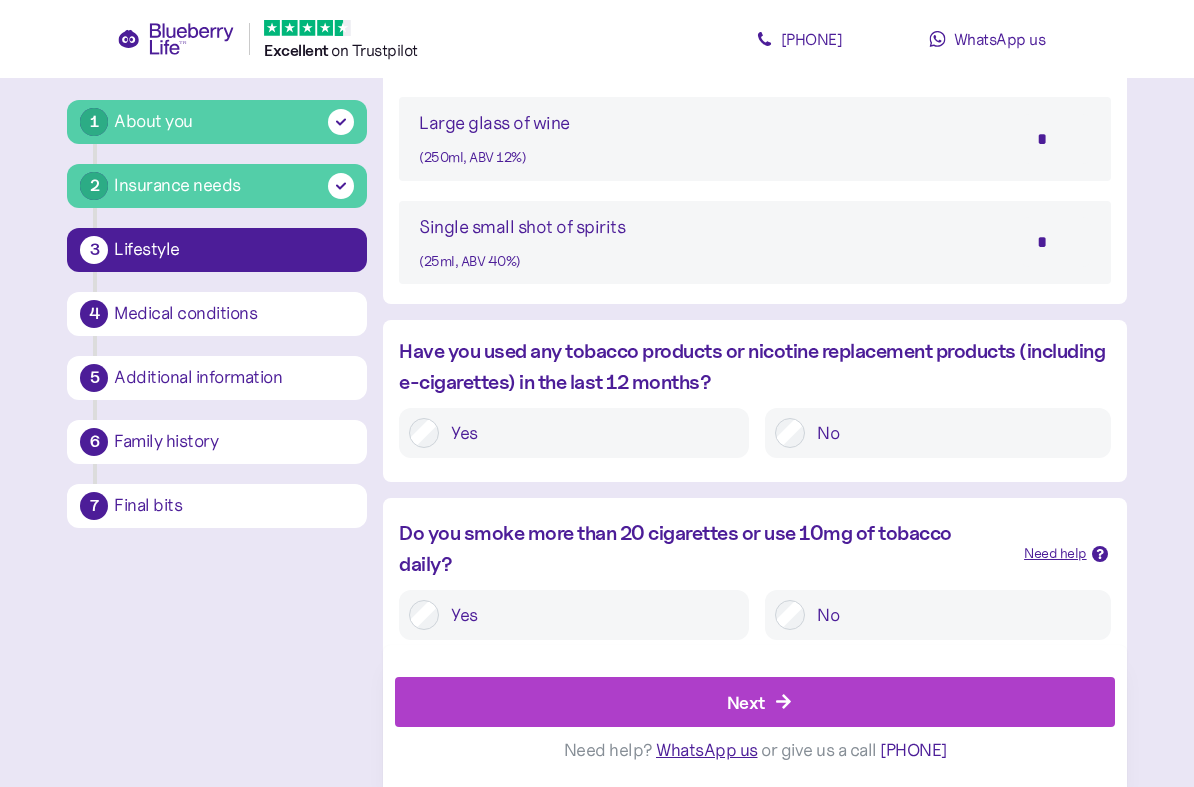 click on "Next" at bounding box center (746, 702) 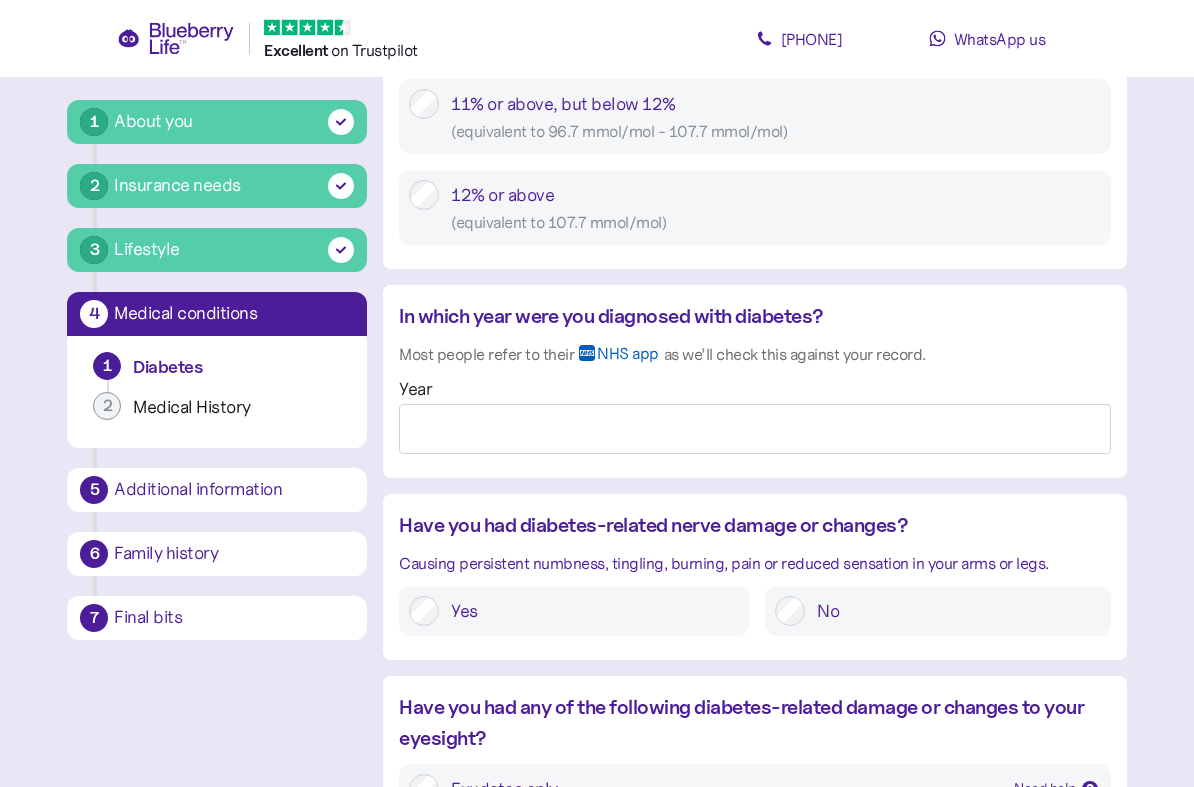scroll, scrollTop: 1500, scrollLeft: 0, axis: vertical 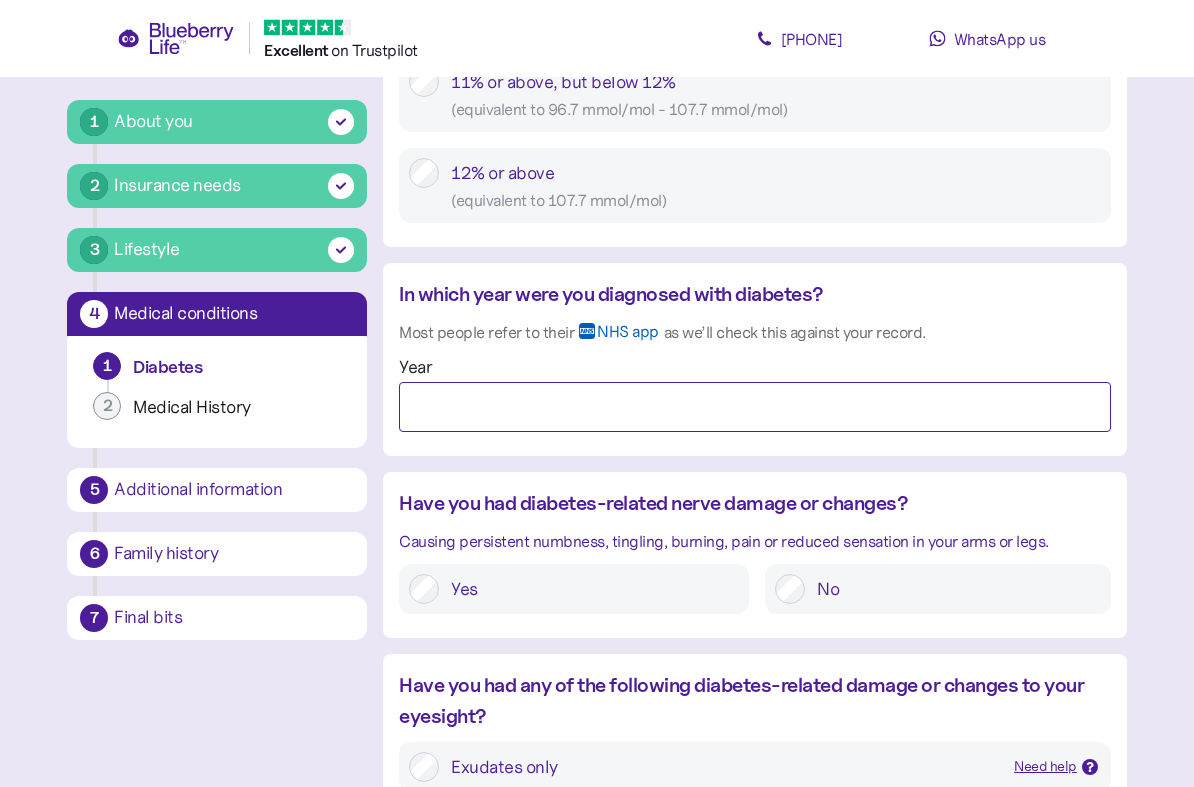 click on "Year" at bounding box center [754, 408] 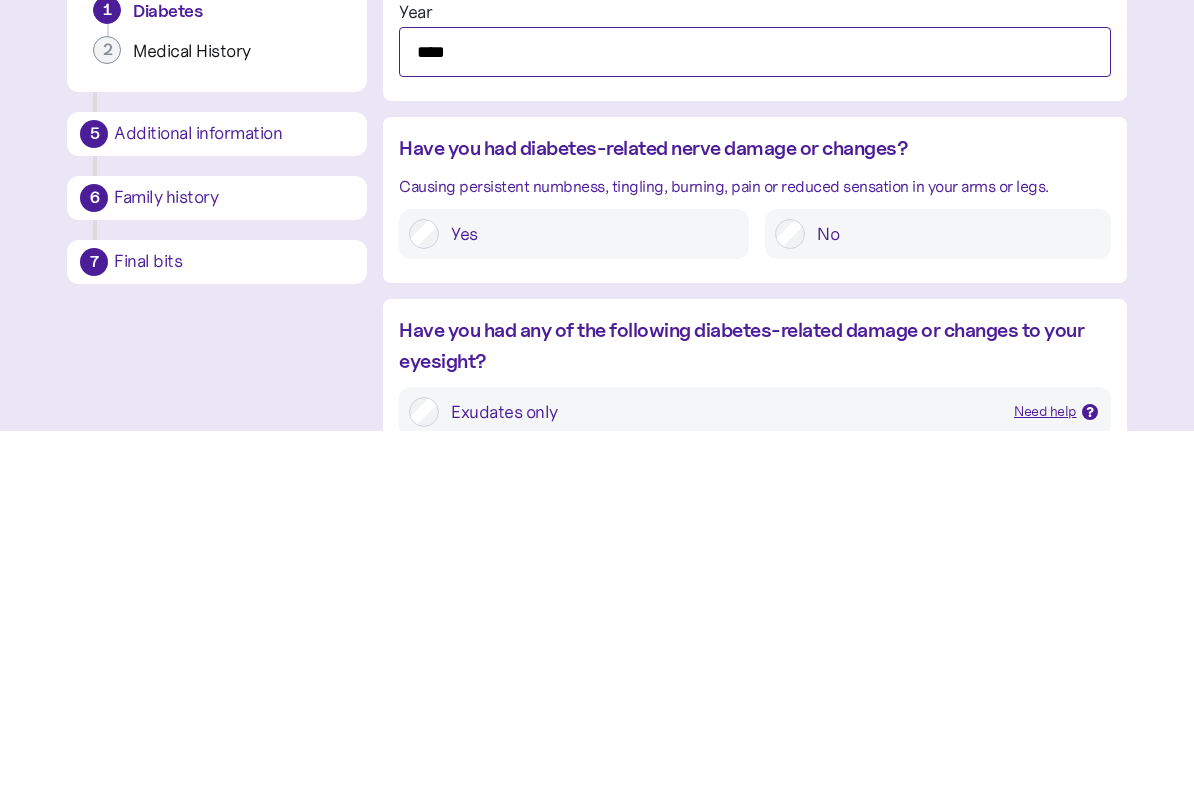 type on "****" 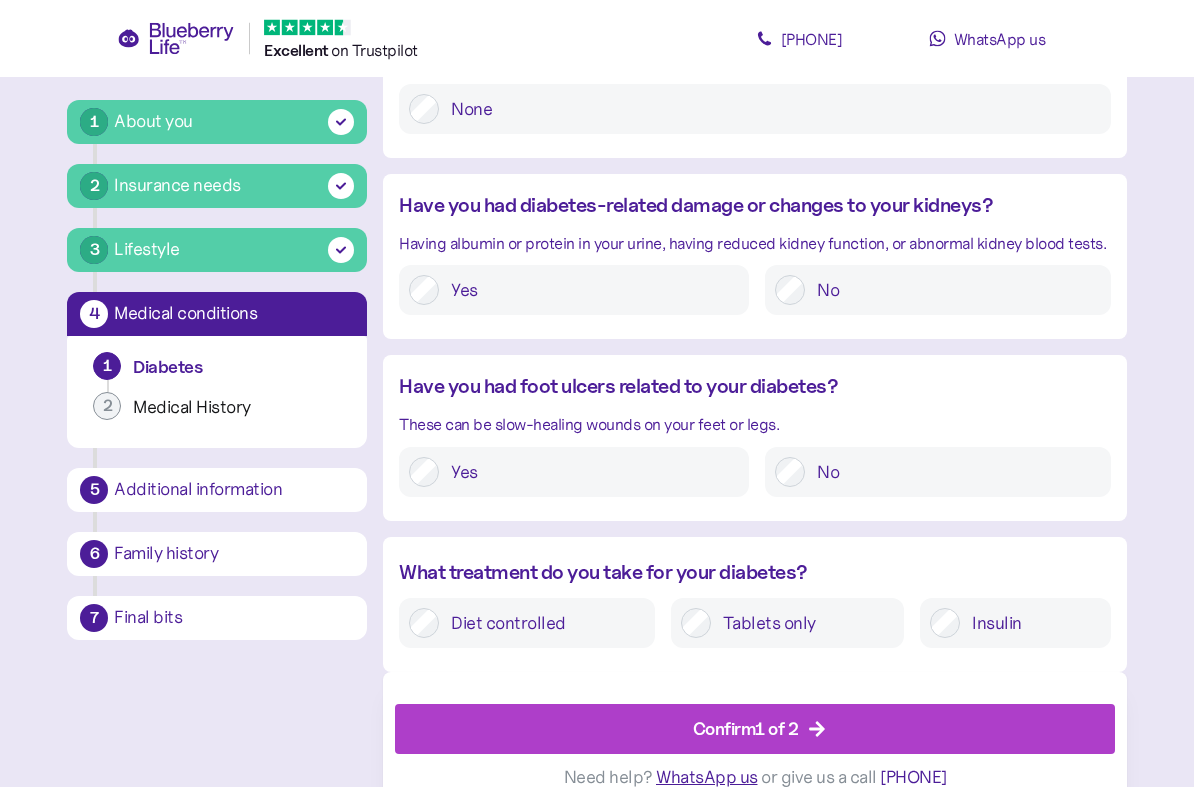 scroll, scrollTop: 2304, scrollLeft: 0, axis: vertical 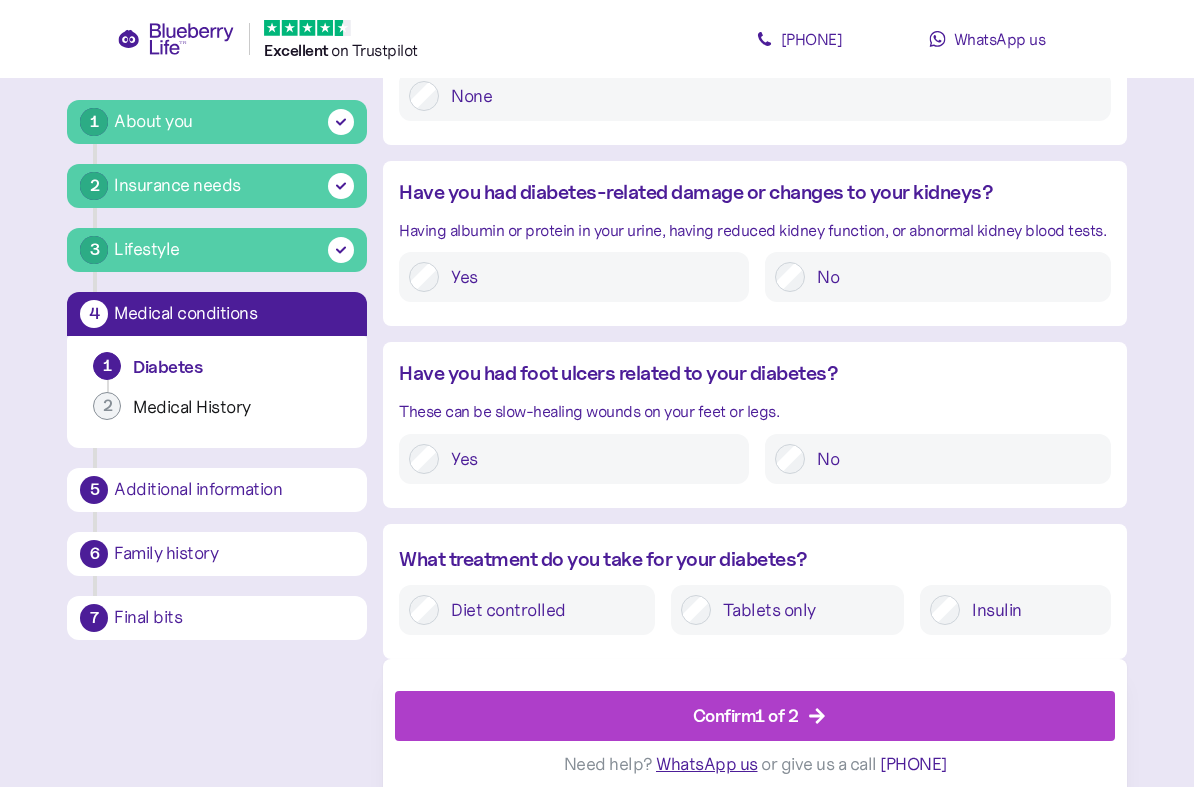 click on "No" at bounding box center (952, 459) 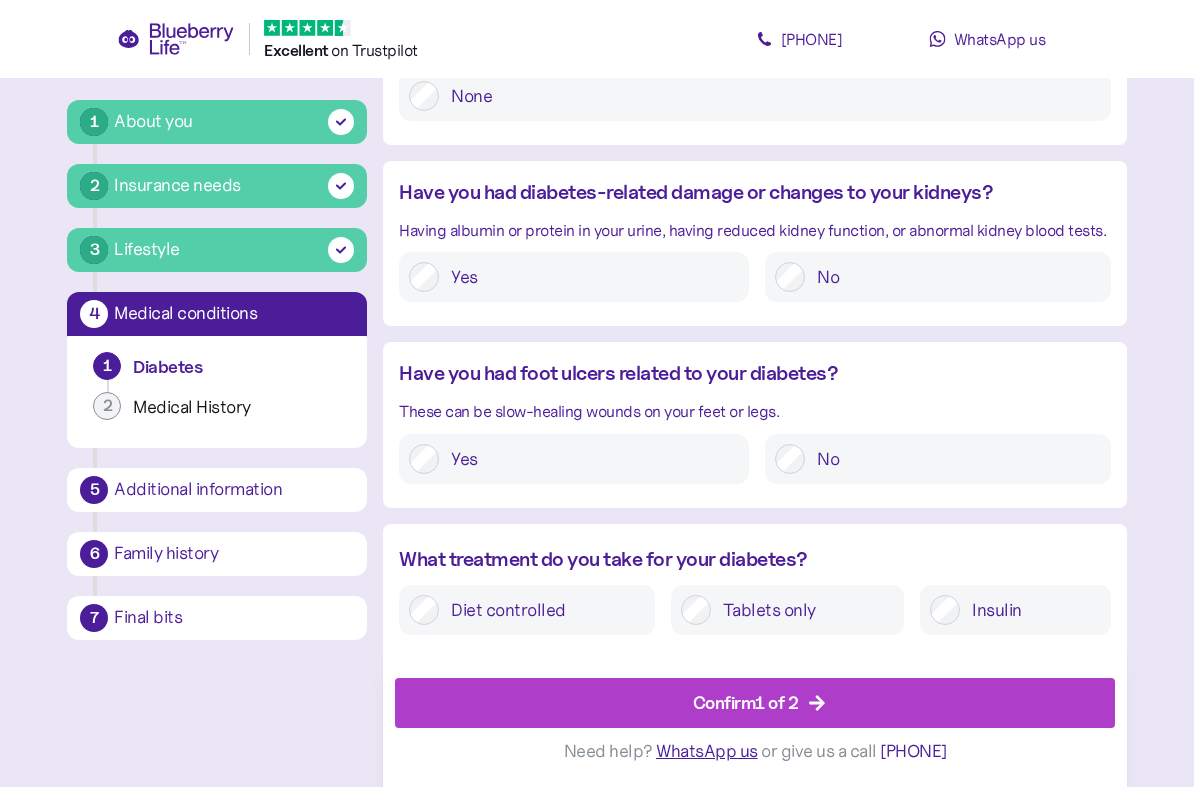 click on "Confirm  1 of 2" at bounding box center [759, 703] 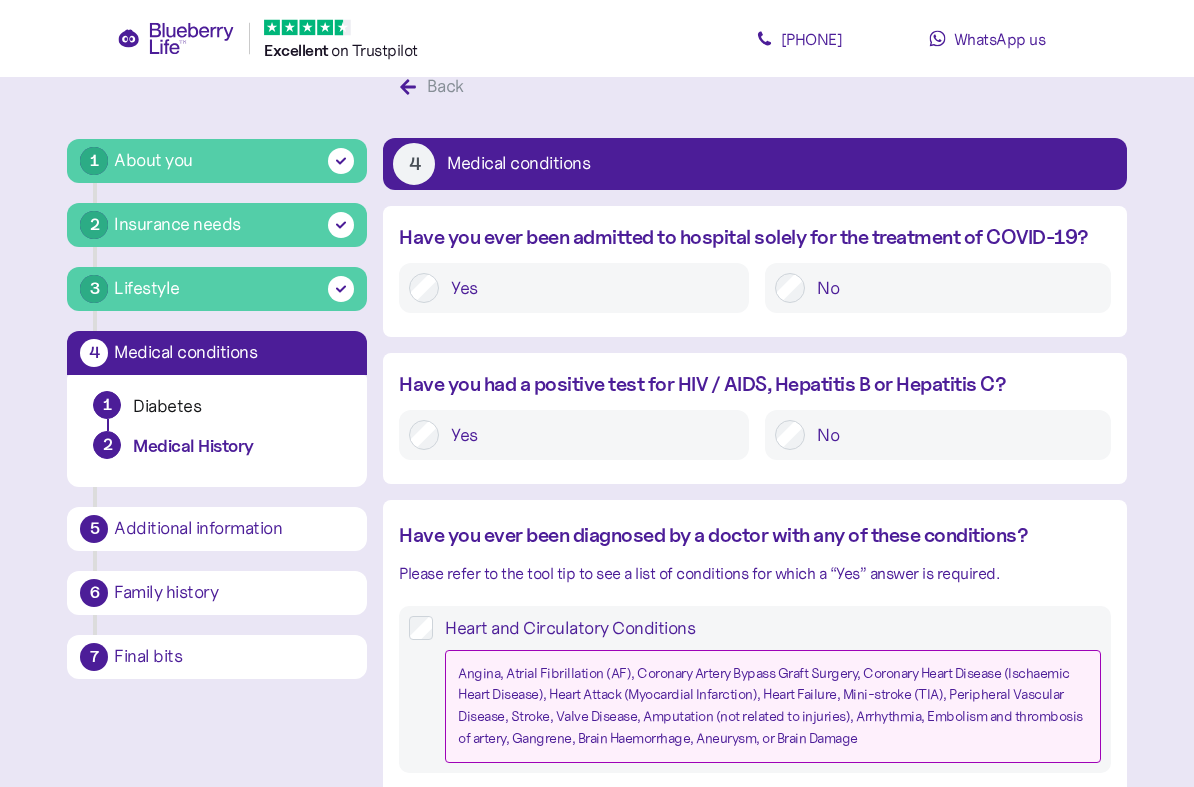scroll, scrollTop: 38, scrollLeft: 0, axis: vertical 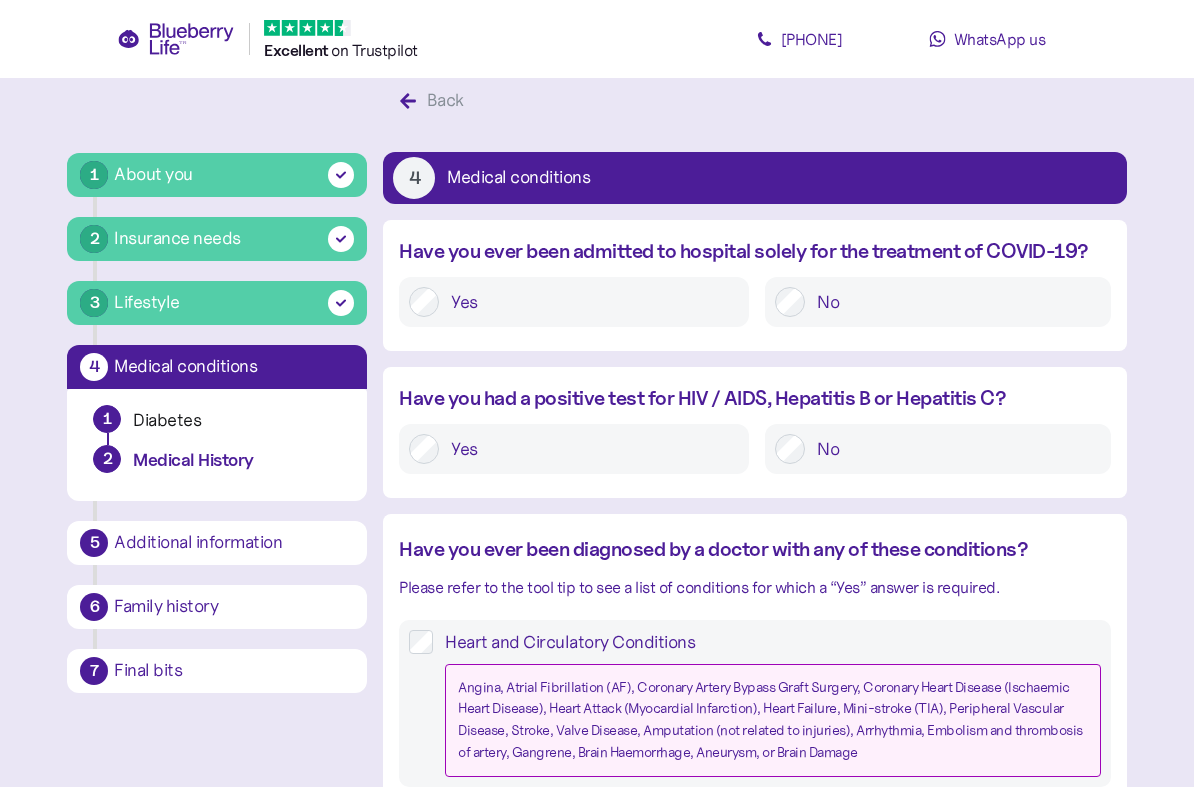 click on "No" at bounding box center [952, 302] 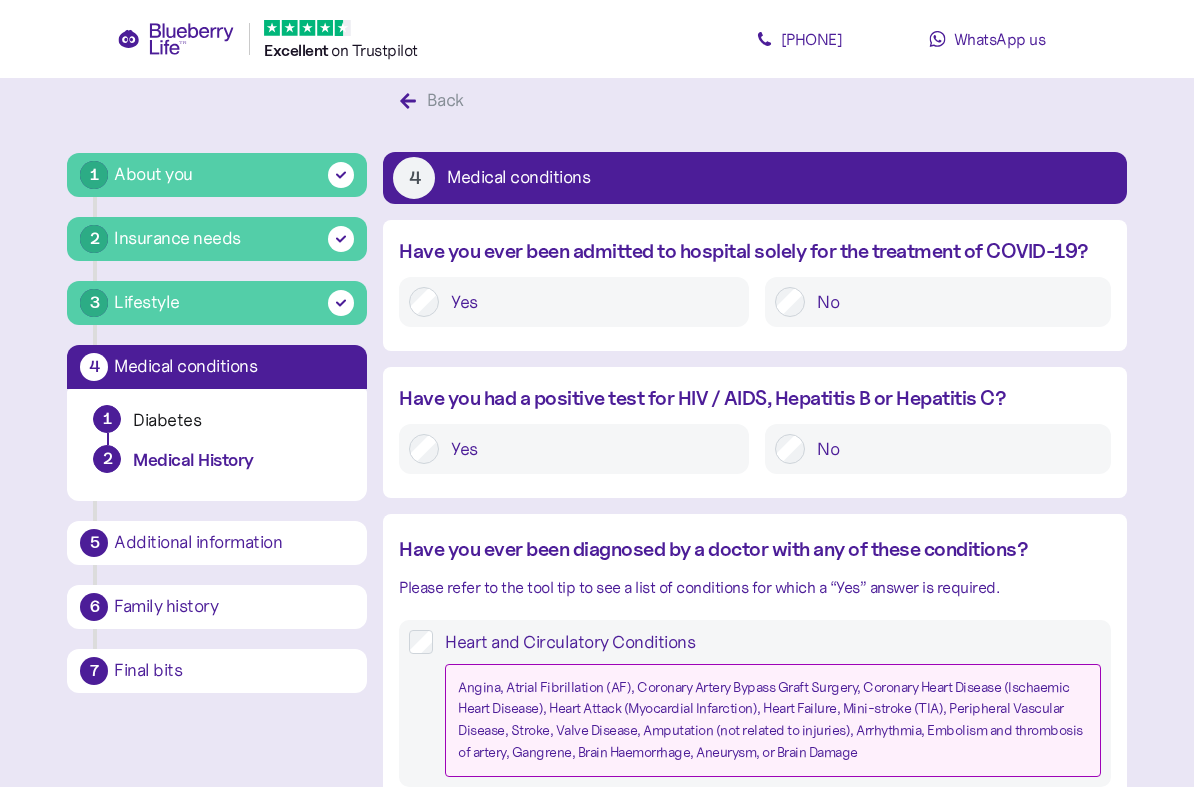 click on "No" at bounding box center (952, 449) 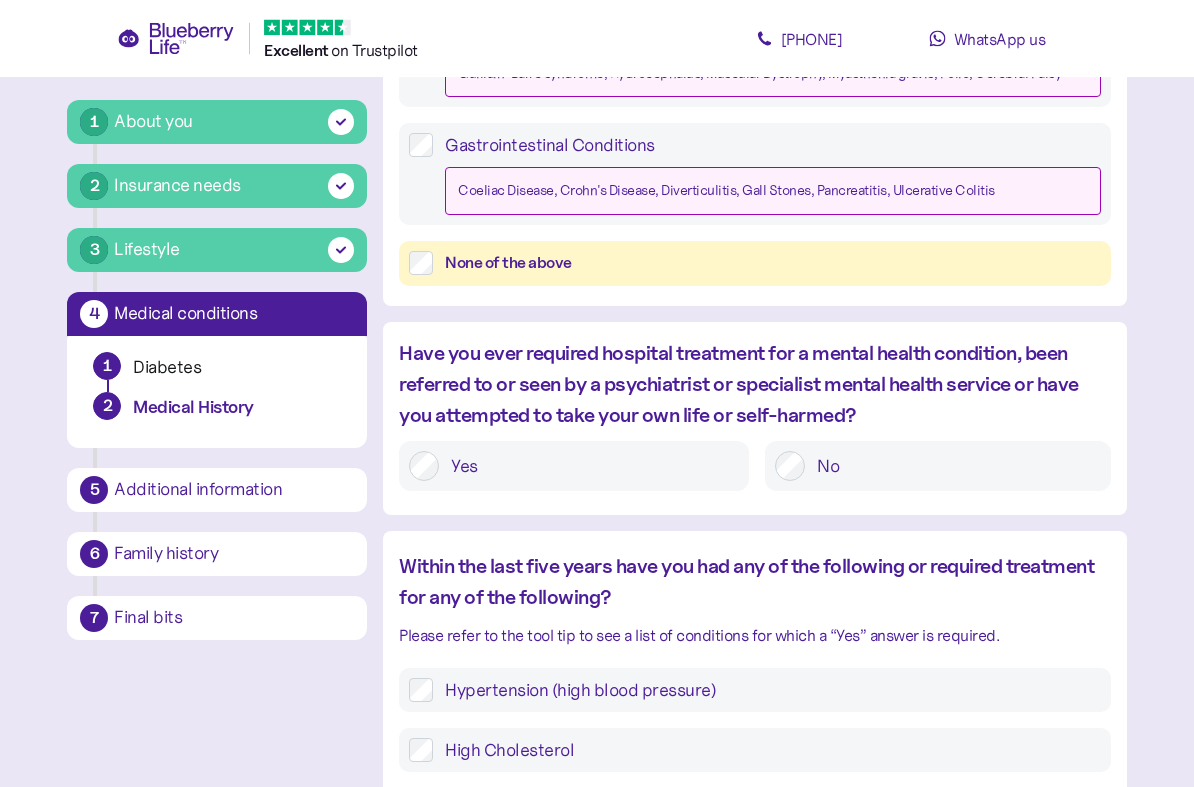 scroll, scrollTop: 1040, scrollLeft: 0, axis: vertical 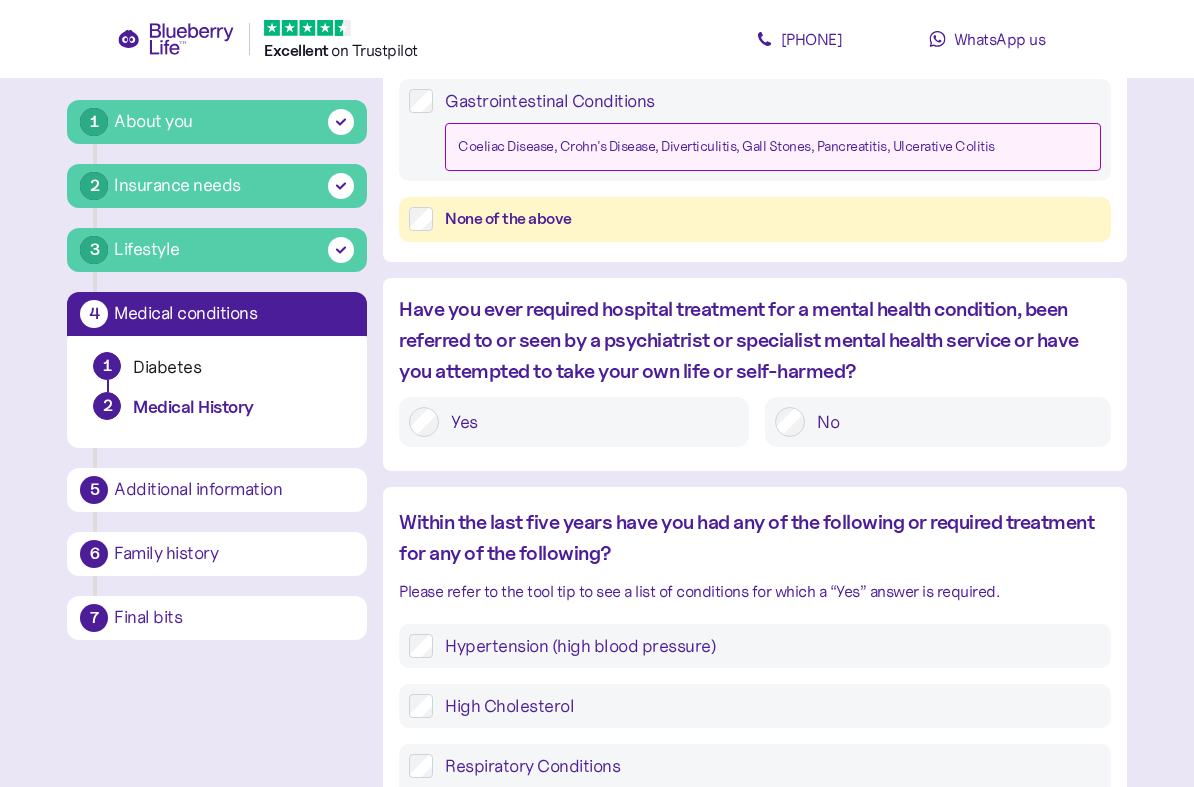 click on "No" at bounding box center [952, 422] 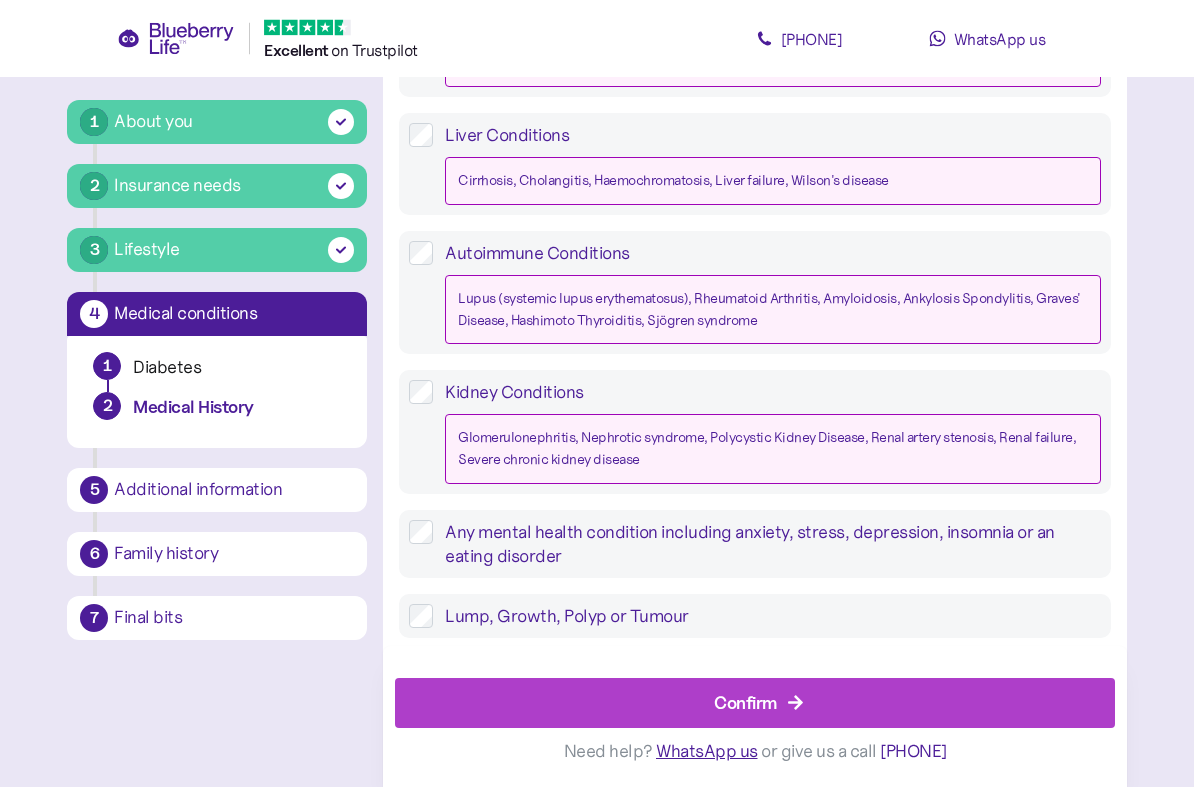 scroll, scrollTop: 1910, scrollLeft: 0, axis: vertical 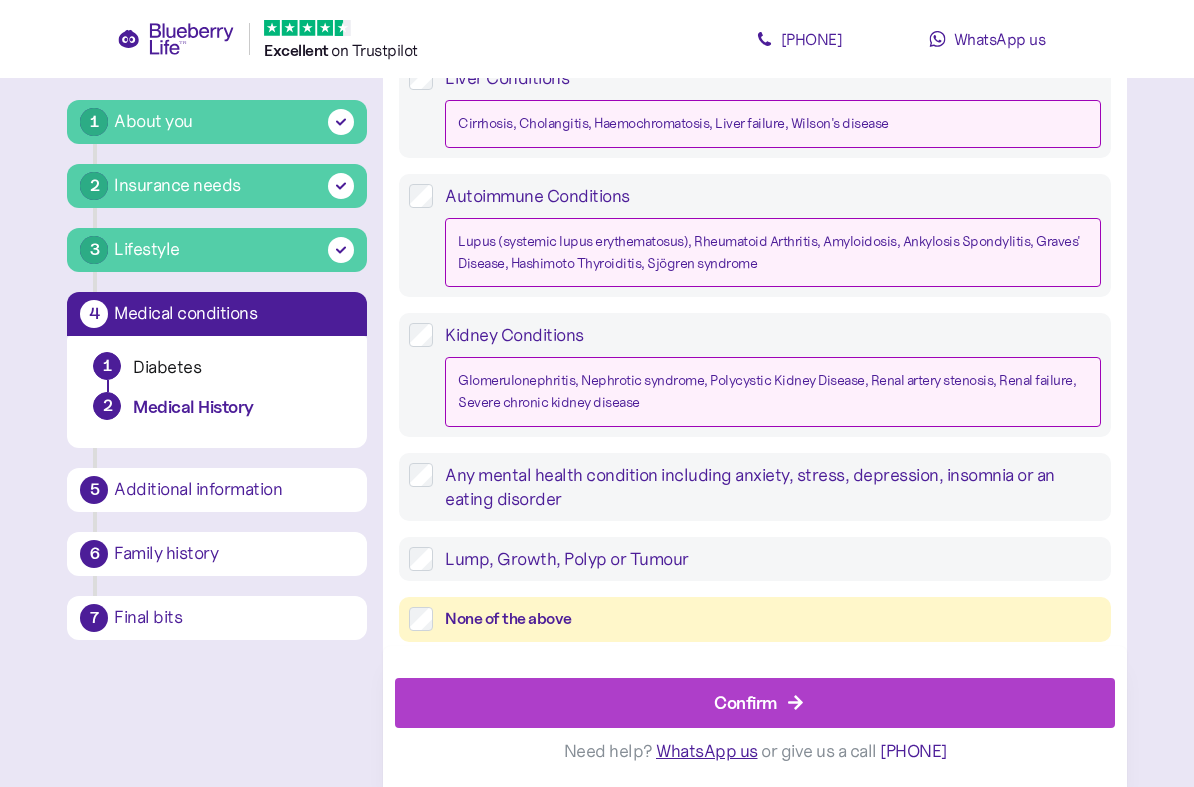 click on "Confirm" at bounding box center [759, 703] 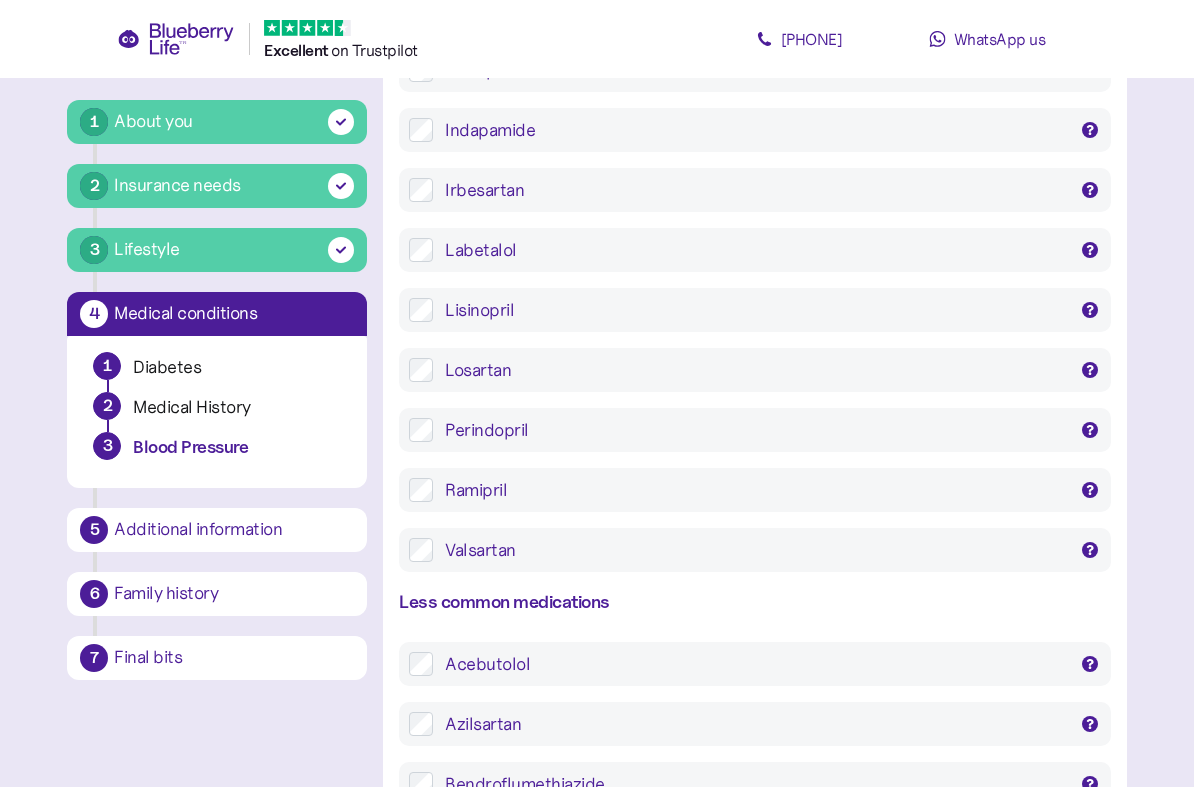 scroll, scrollTop: 38, scrollLeft: 0, axis: vertical 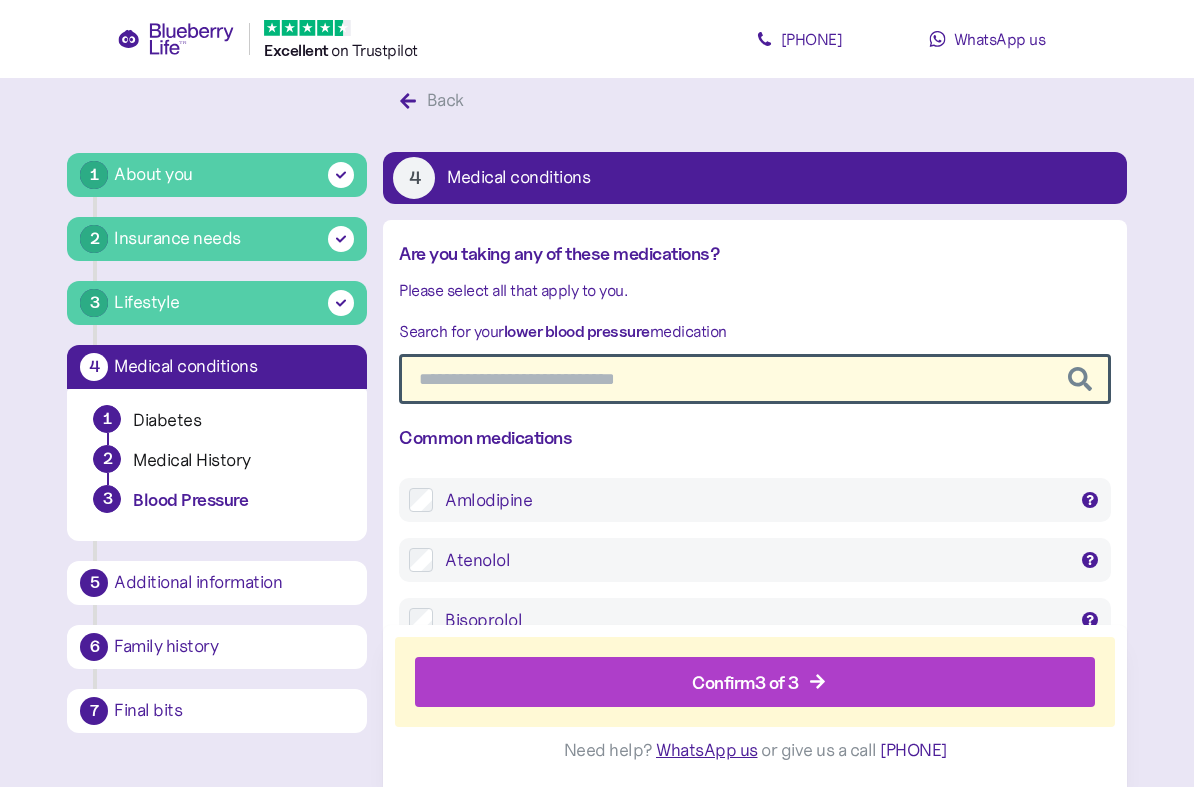 click on "Confirm  3 of 3" at bounding box center [759, 683] 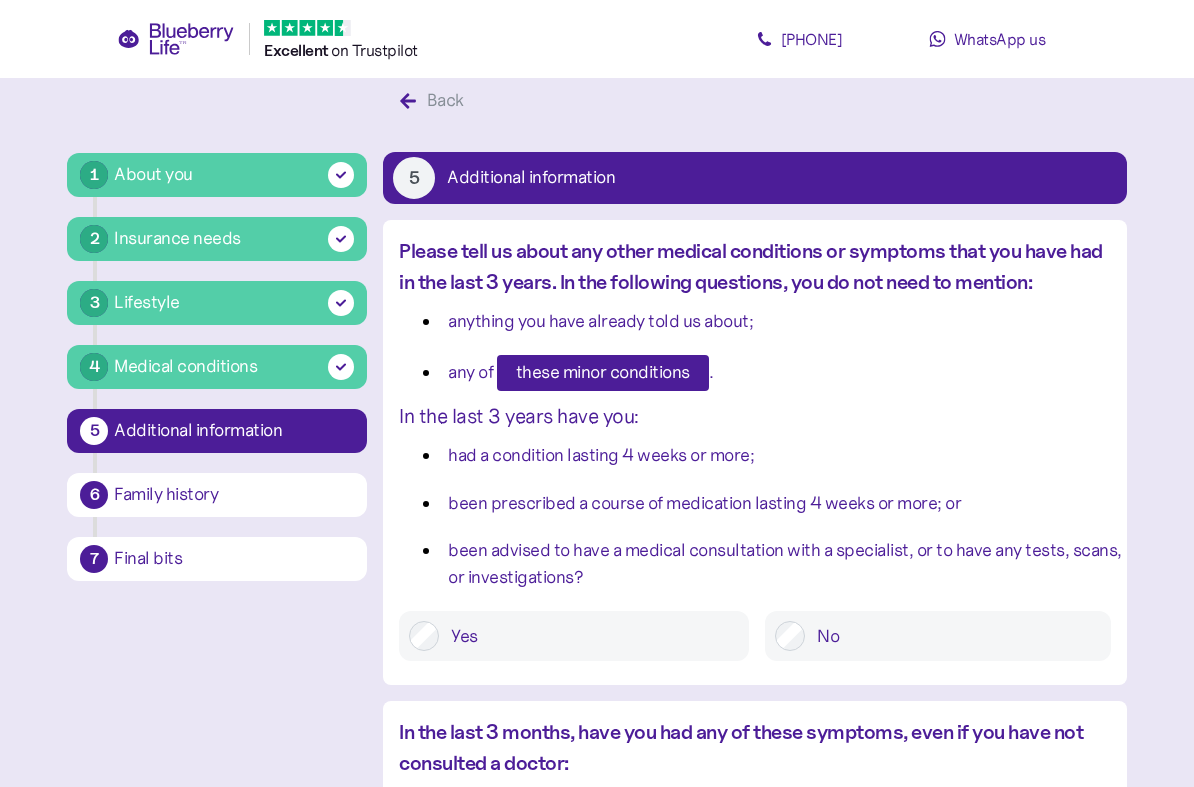 scroll, scrollTop: 0, scrollLeft: 0, axis: both 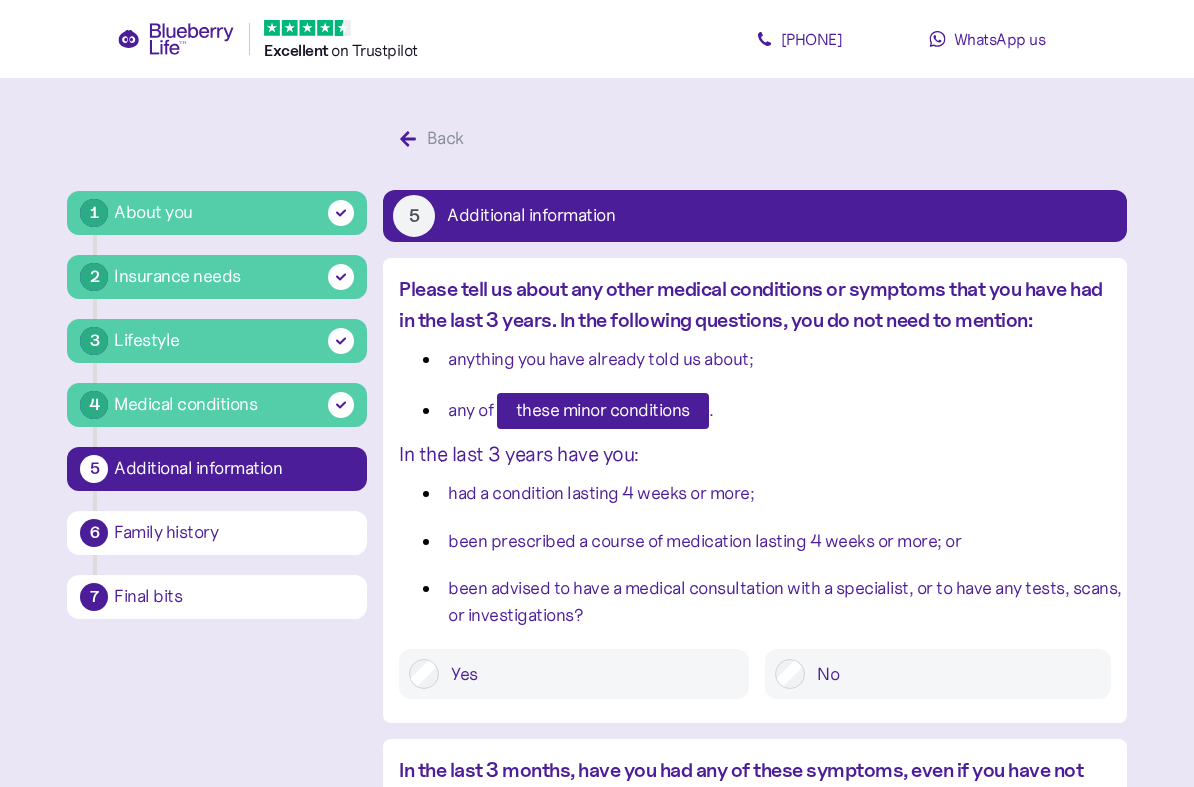 click on "these minor conditions" at bounding box center [603, 411] 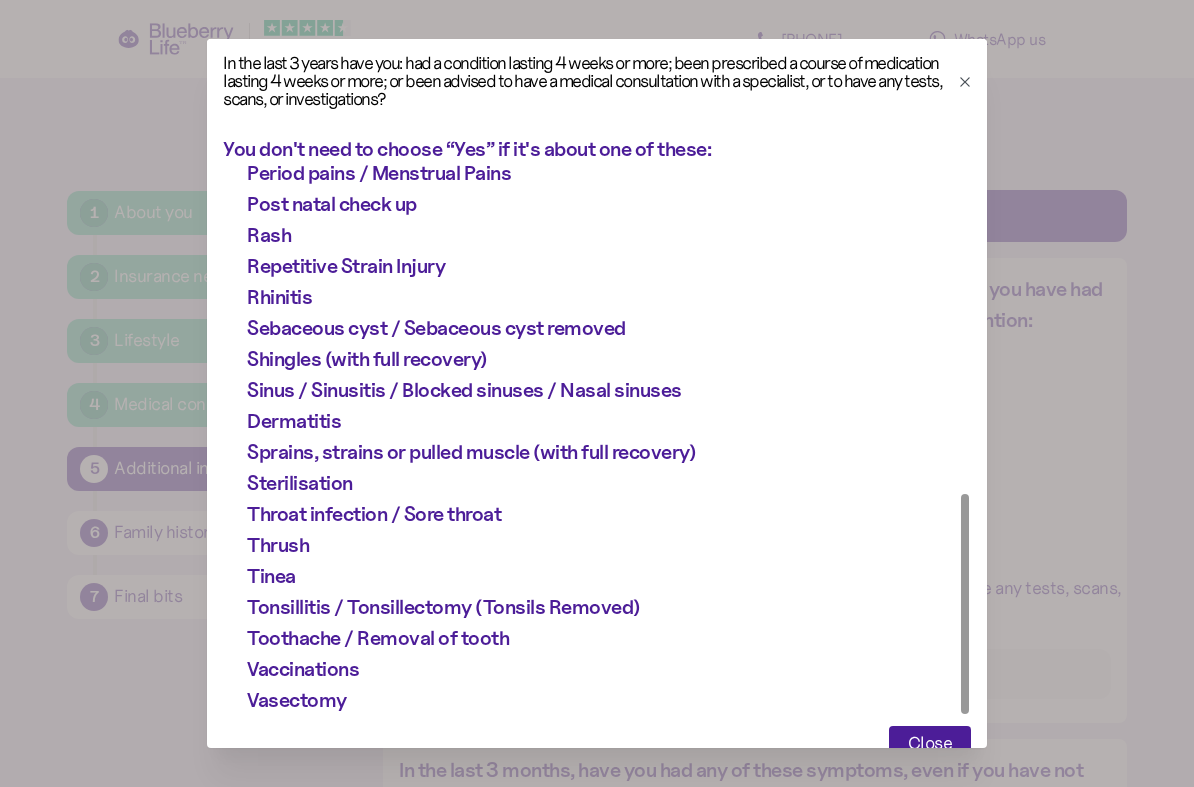 scroll, scrollTop: 813, scrollLeft: 0, axis: vertical 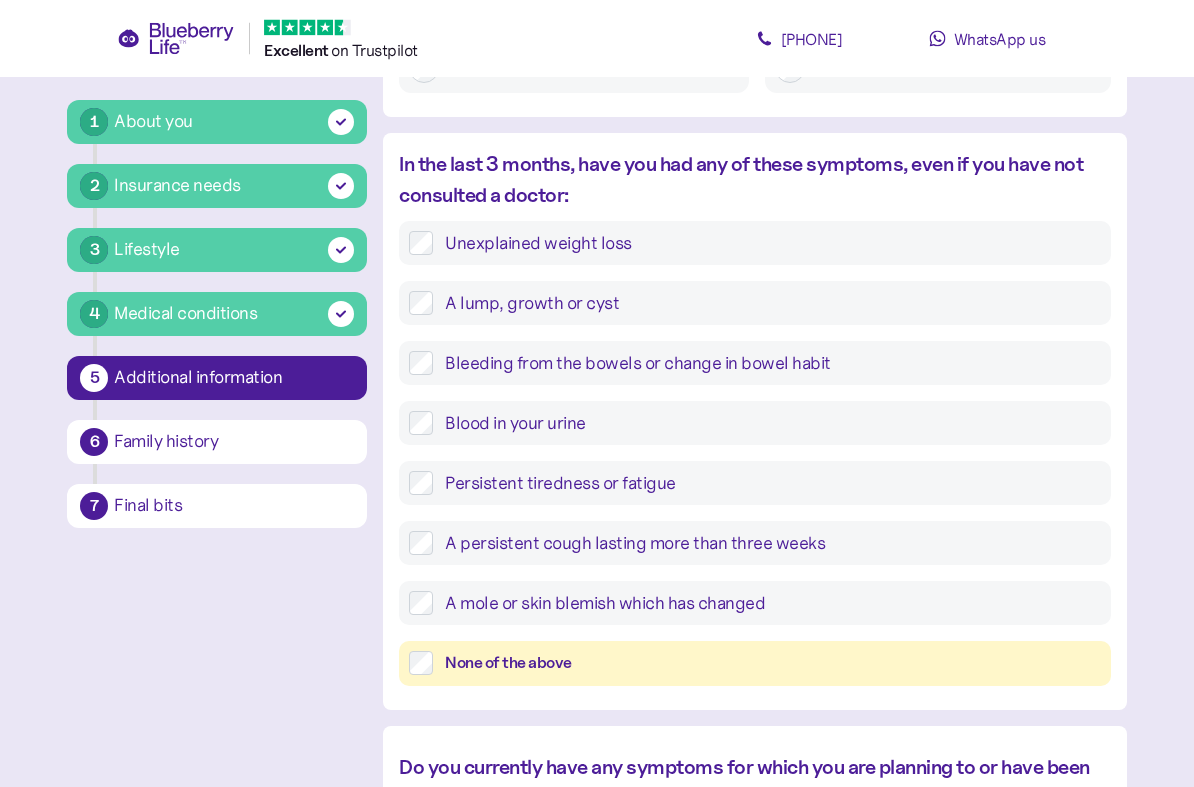 click on "In the last 3 months, have you had any of these symptoms, even if you have not consulted a doctor: Unexplained weight loss A lump, growth or cyst Bleeding from the bowels or change in bowel habit Blood in your urine Persistent tiredness or fatigue A persistent cough lasting more than three weeks A mole or skin blemish which has changed None of the above" at bounding box center [754, 428] 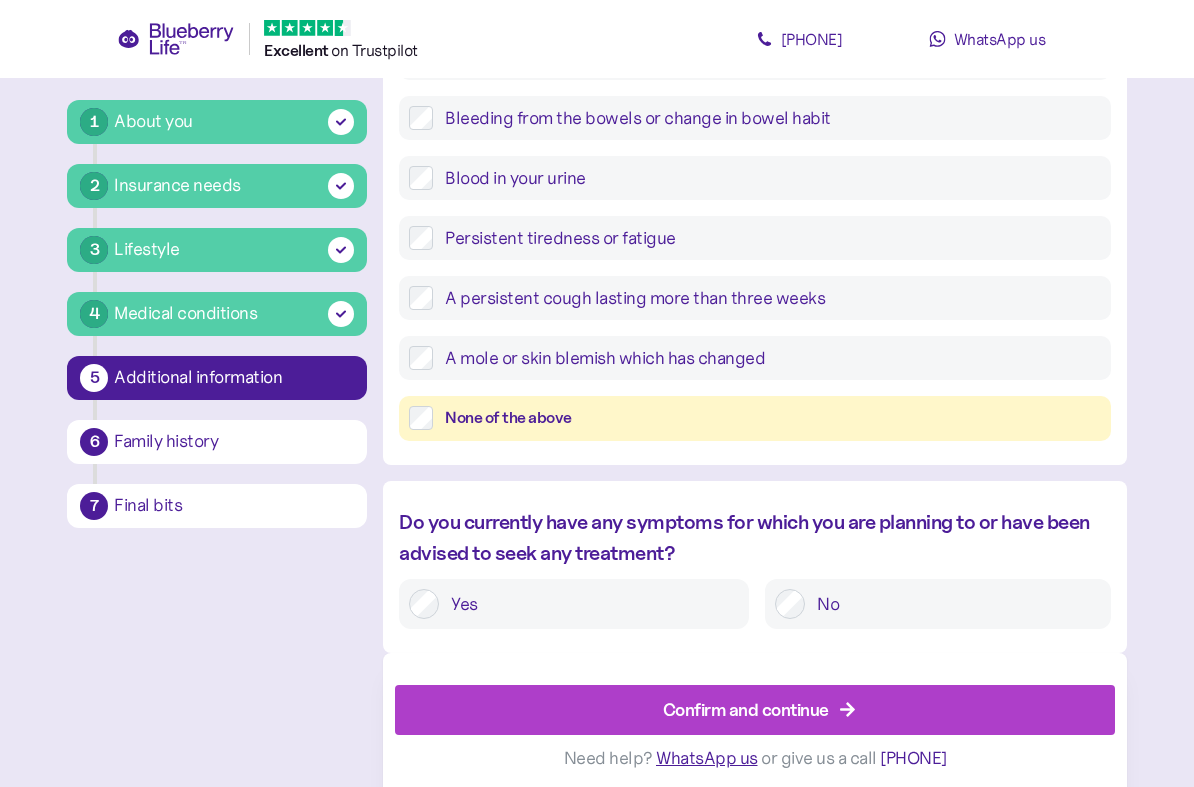 scroll, scrollTop: 857, scrollLeft: 0, axis: vertical 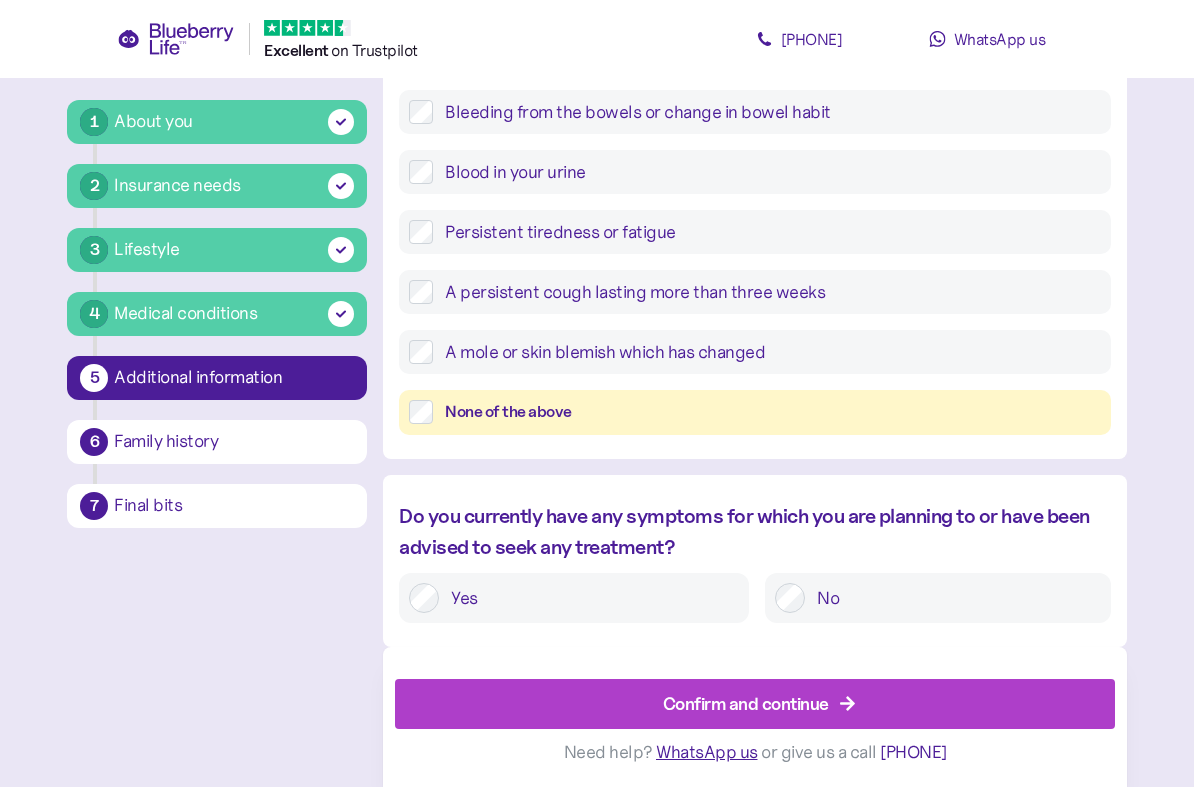 click on "No" at bounding box center (952, 598) 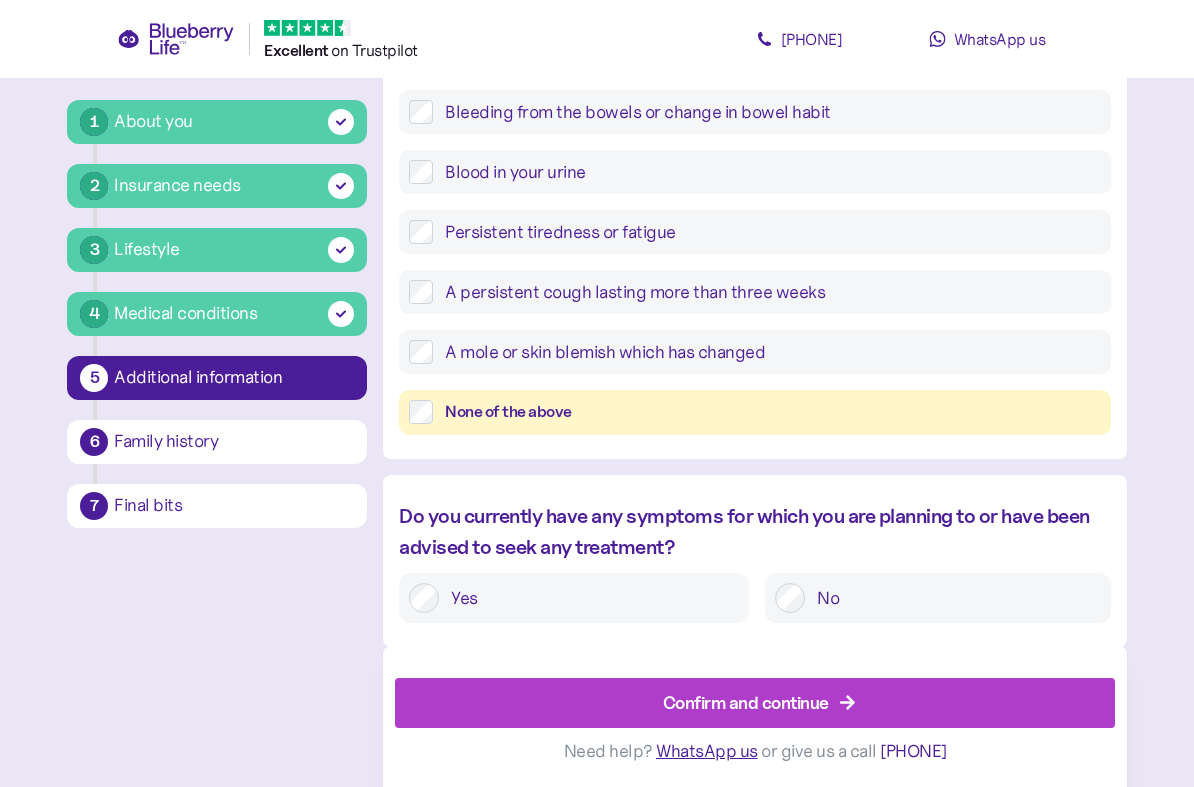 click on "Confirm and continue" at bounding box center (759, 703) 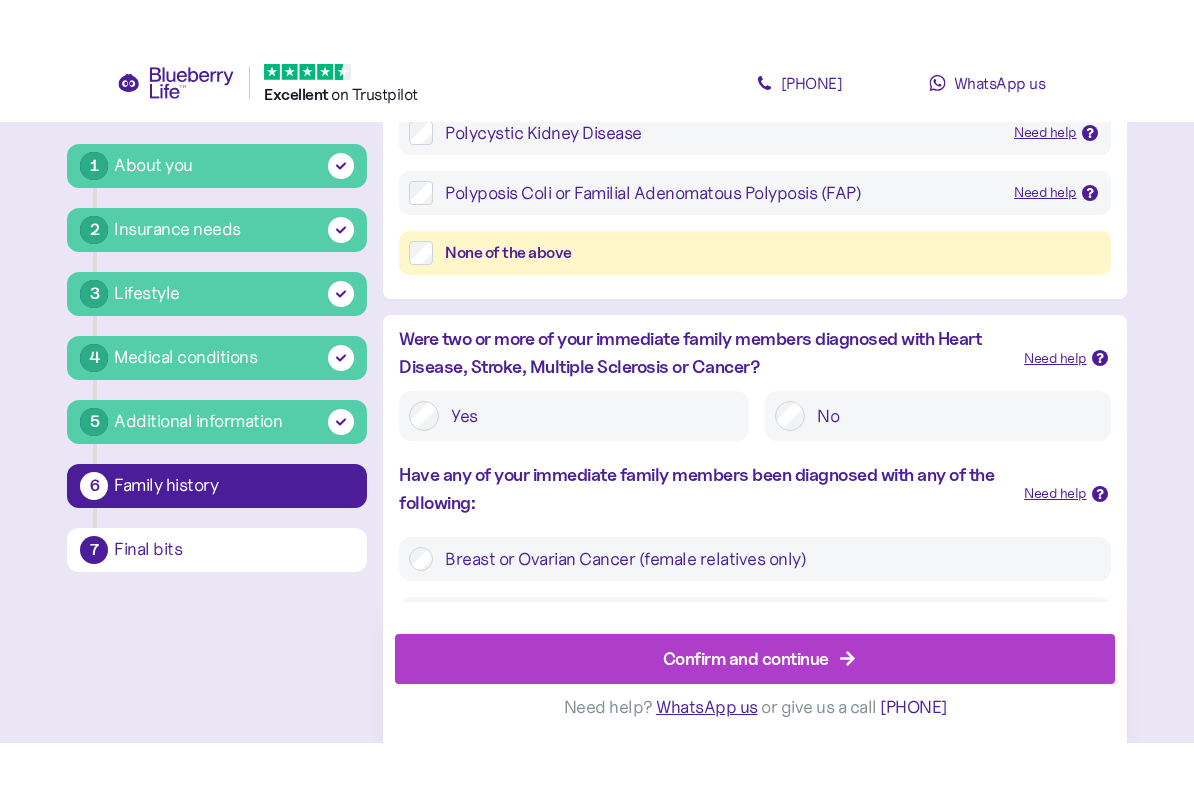 scroll, scrollTop: 583, scrollLeft: 0, axis: vertical 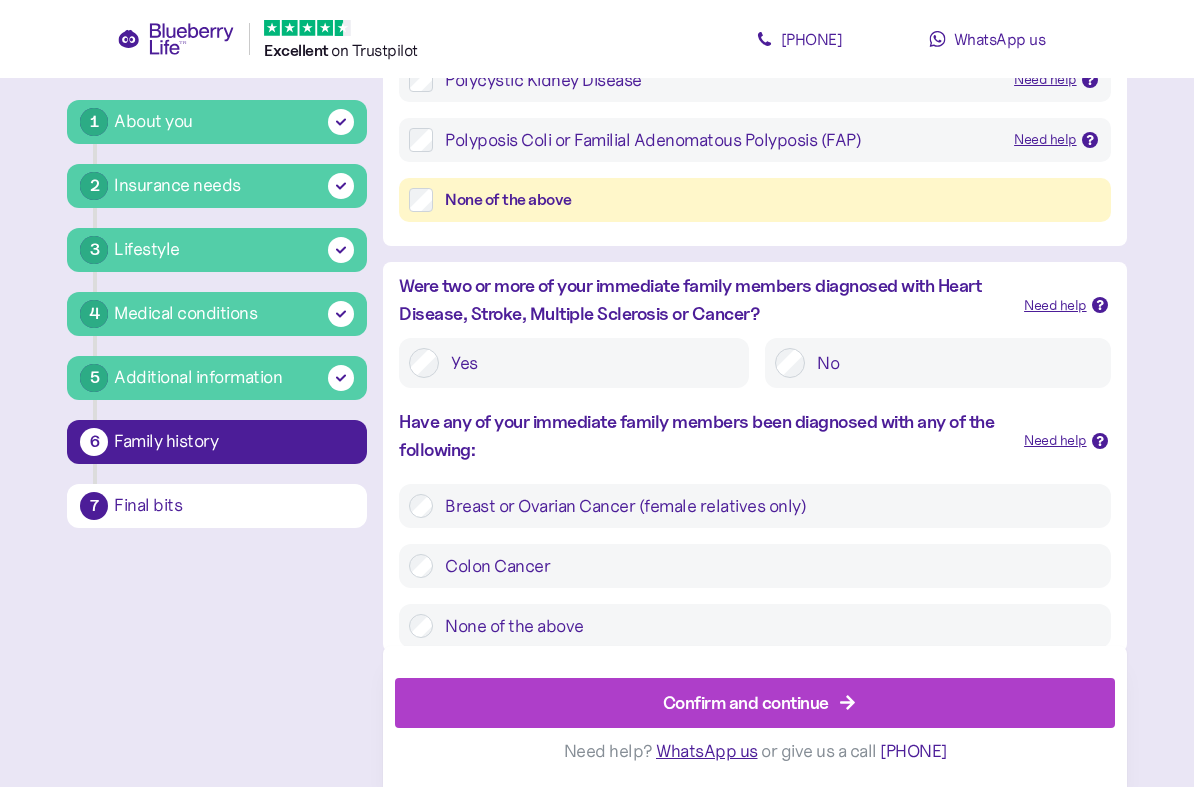 click on "Confirm and continue" at bounding box center [759, 703] 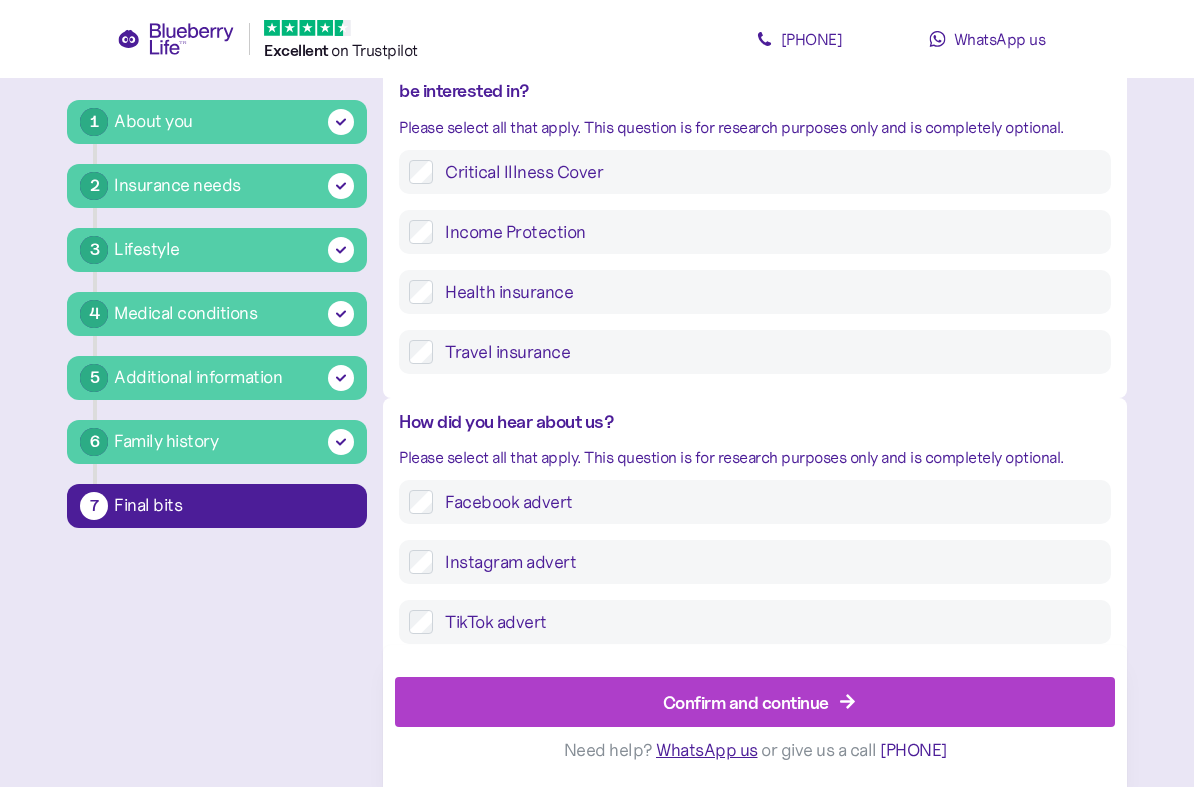 scroll, scrollTop: 38, scrollLeft: 0, axis: vertical 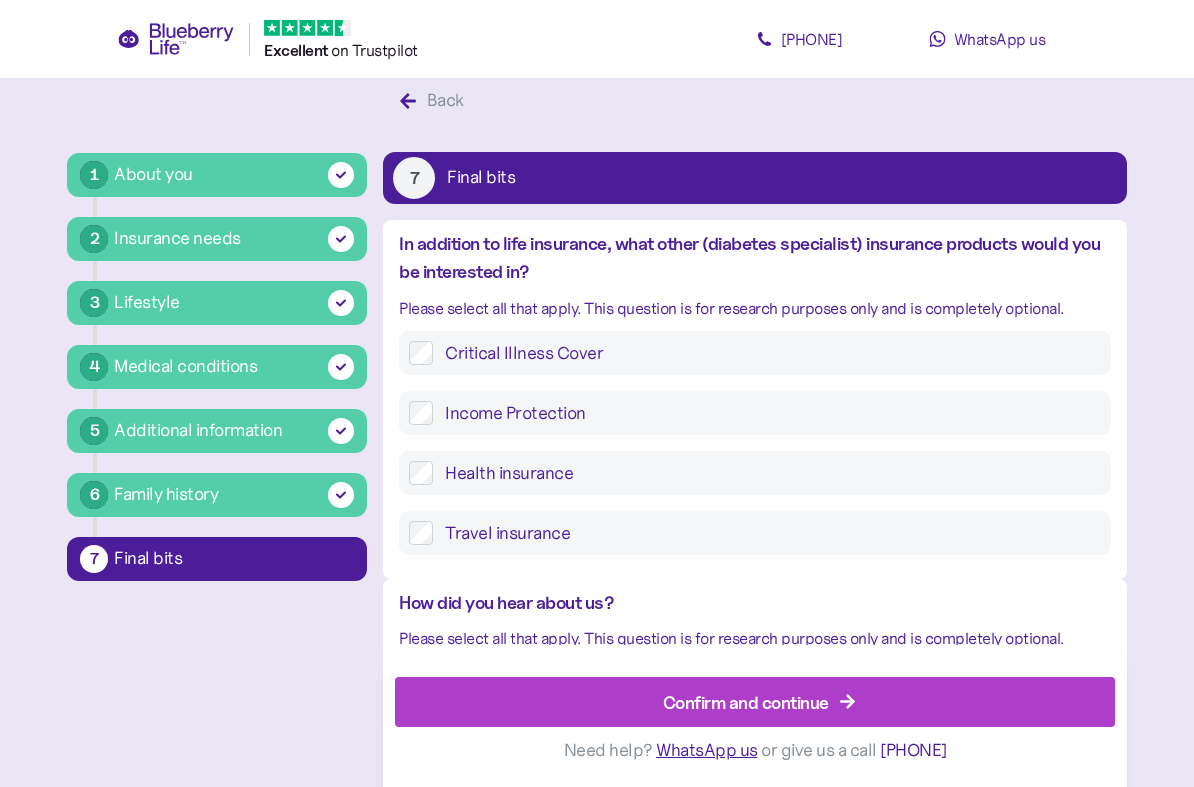 click on "Confirm and continue" at bounding box center [759, 703] 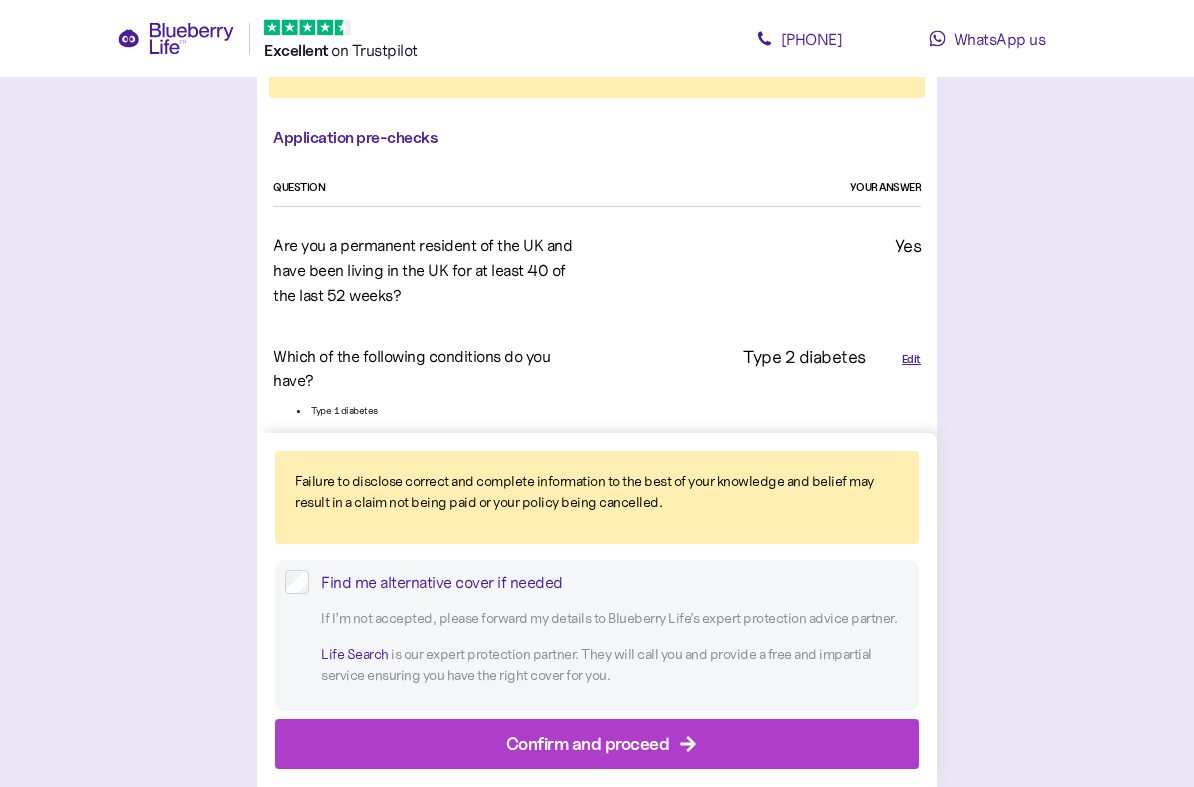 scroll, scrollTop: 222, scrollLeft: 0, axis: vertical 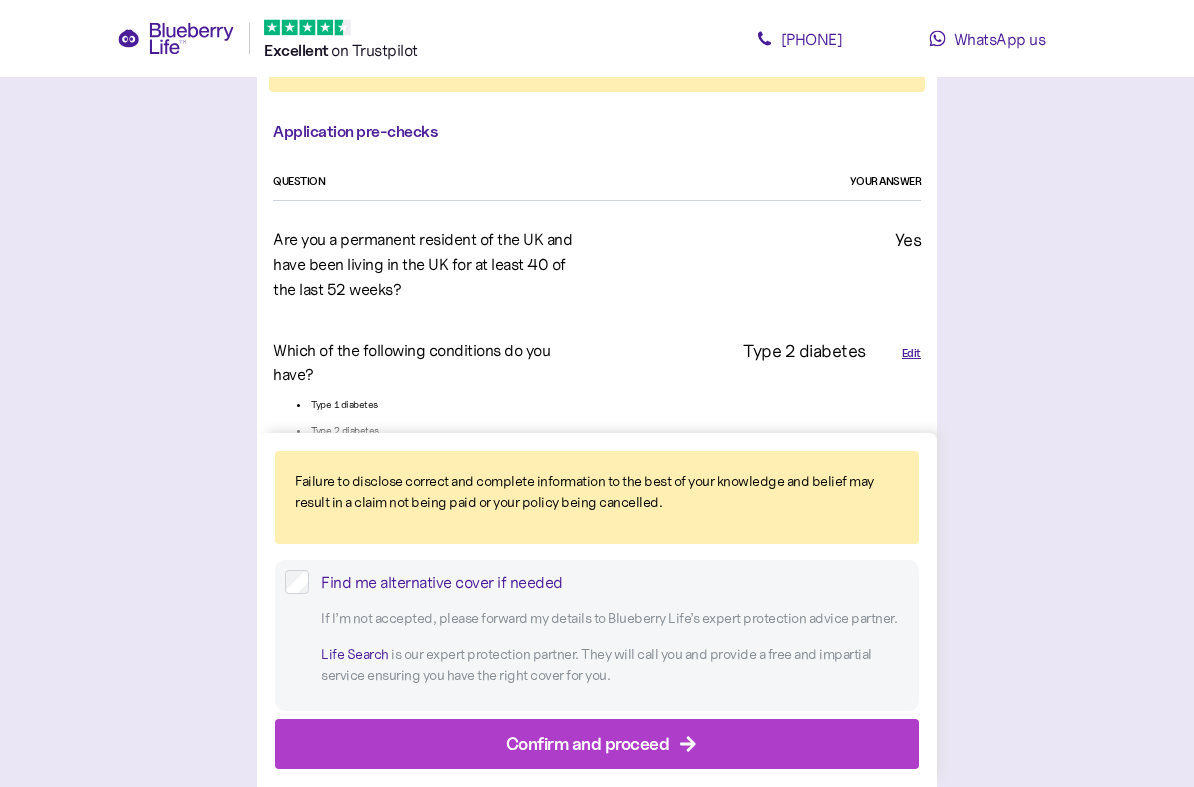 click on "Yes" at bounding box center (763, 241) 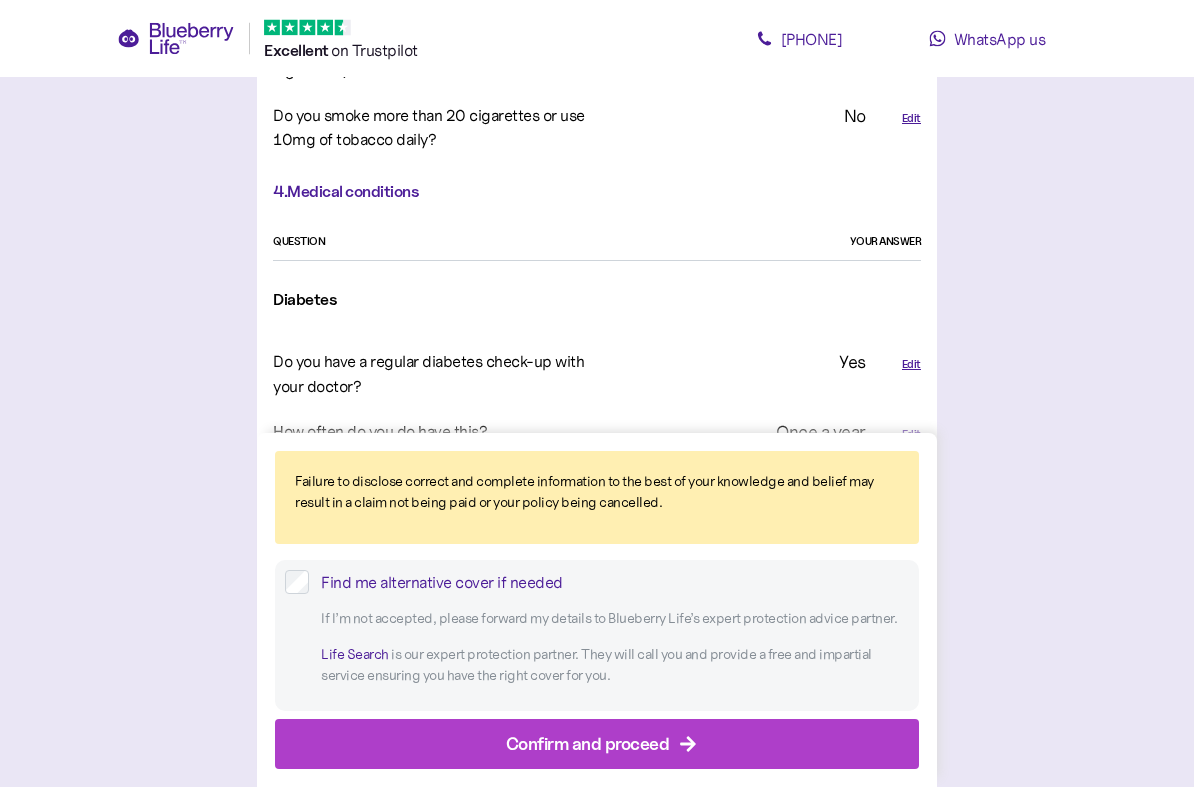 scroll, scrollTop: 2294, scrollLeft: 0, axis: vertical 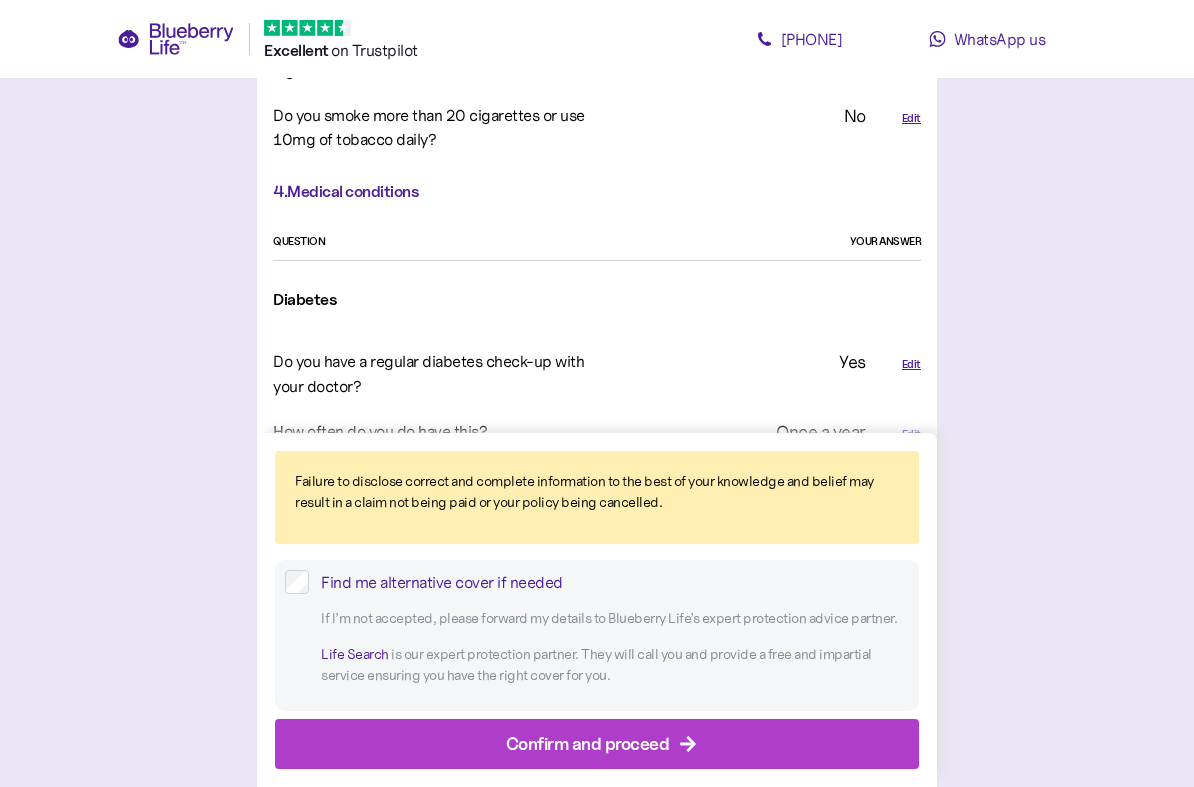 click on "Confirm and proceed" at bounding box center [601, 744] 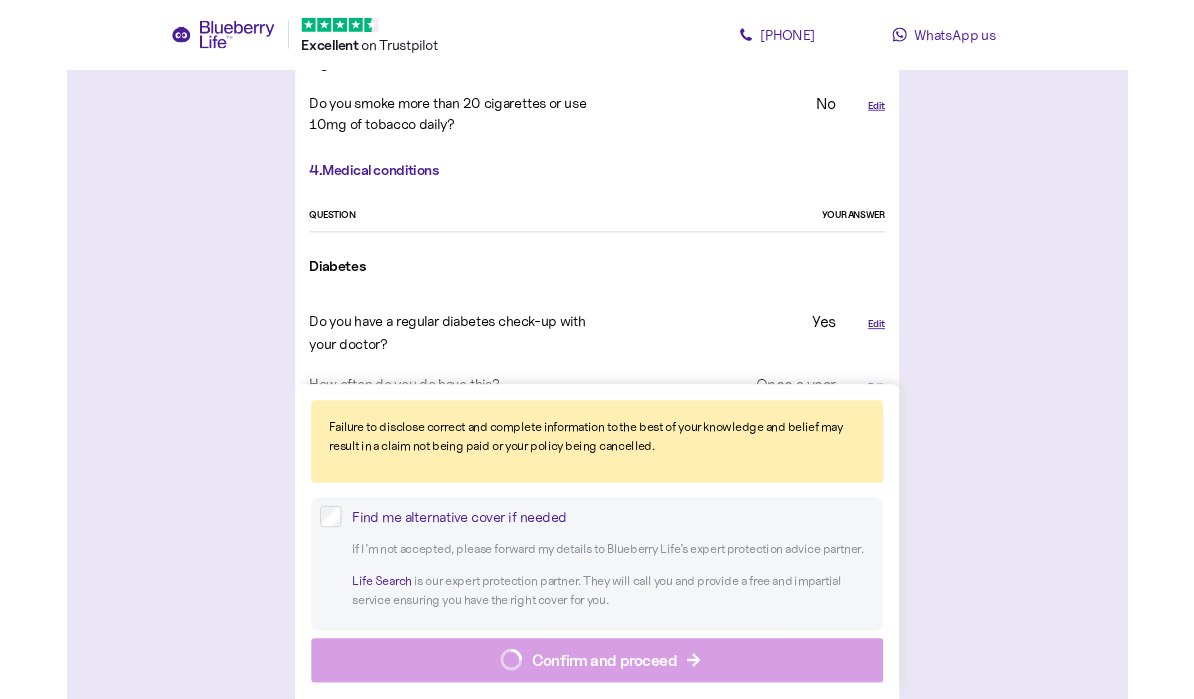 scroll, scrollTop: 0, scrollLeft: 0, axis: both 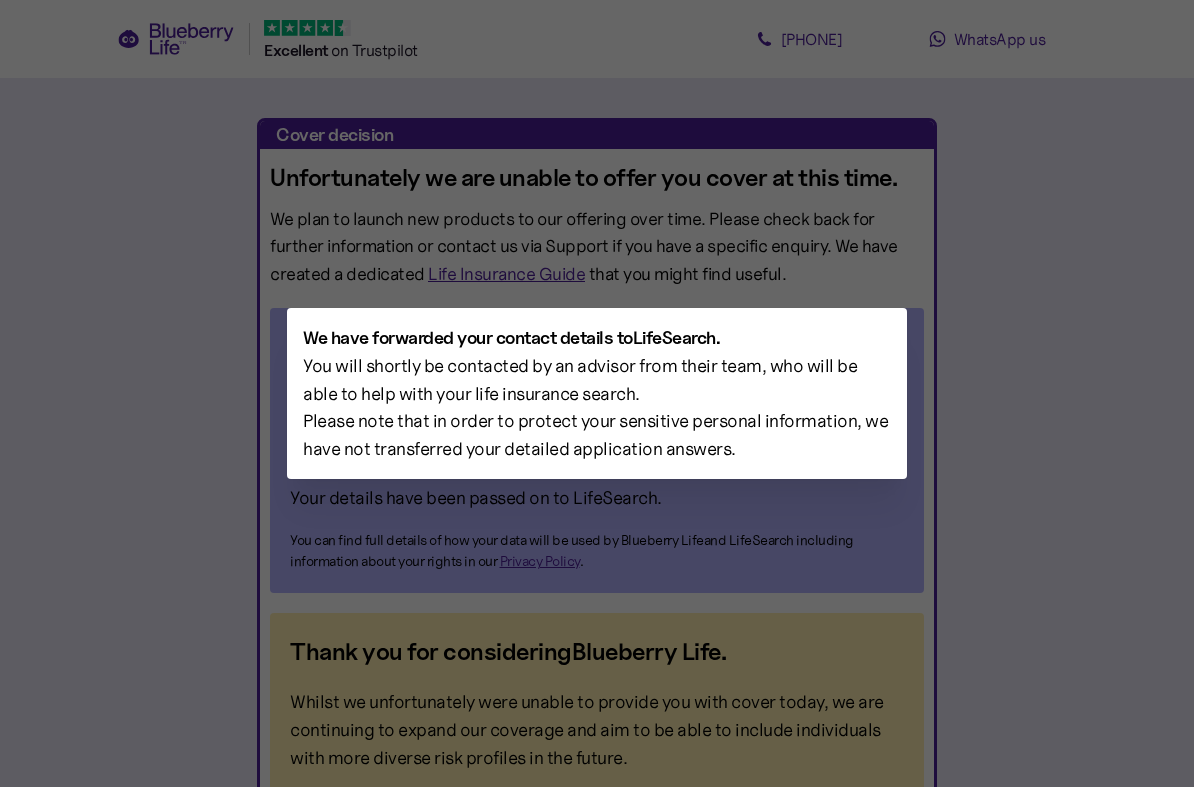 click at bounding box center [597, 393] 